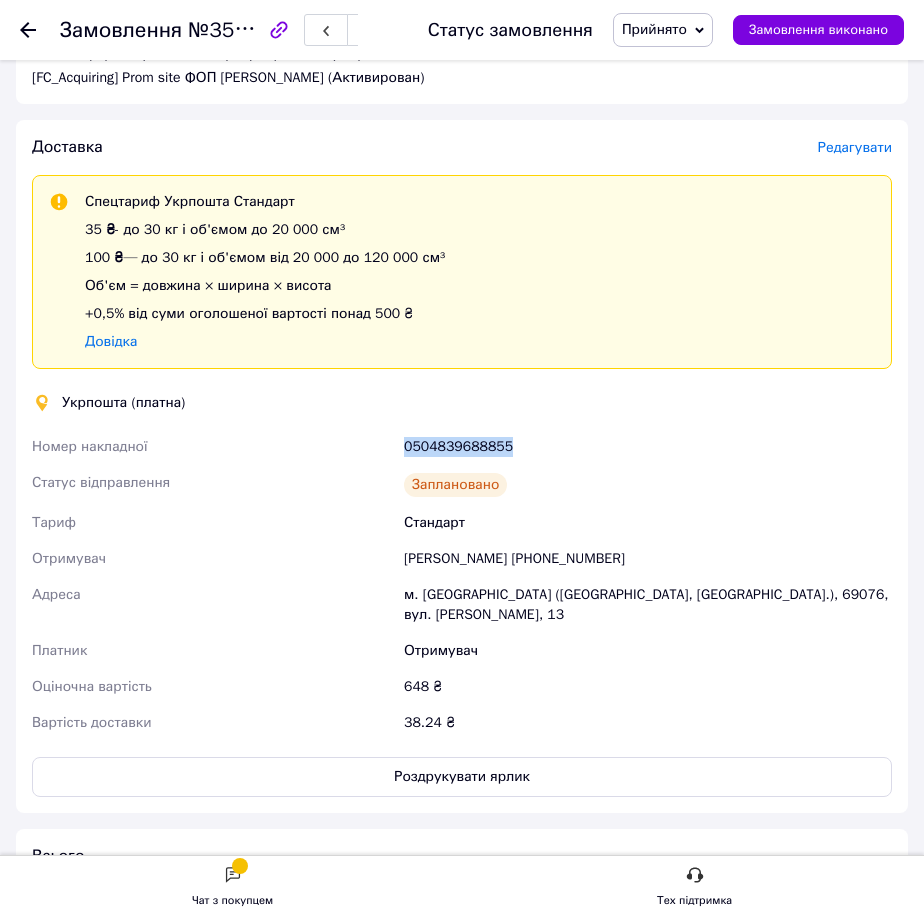 scroll, scrollTop: 800, scrollLeft: 0, axis: vertical 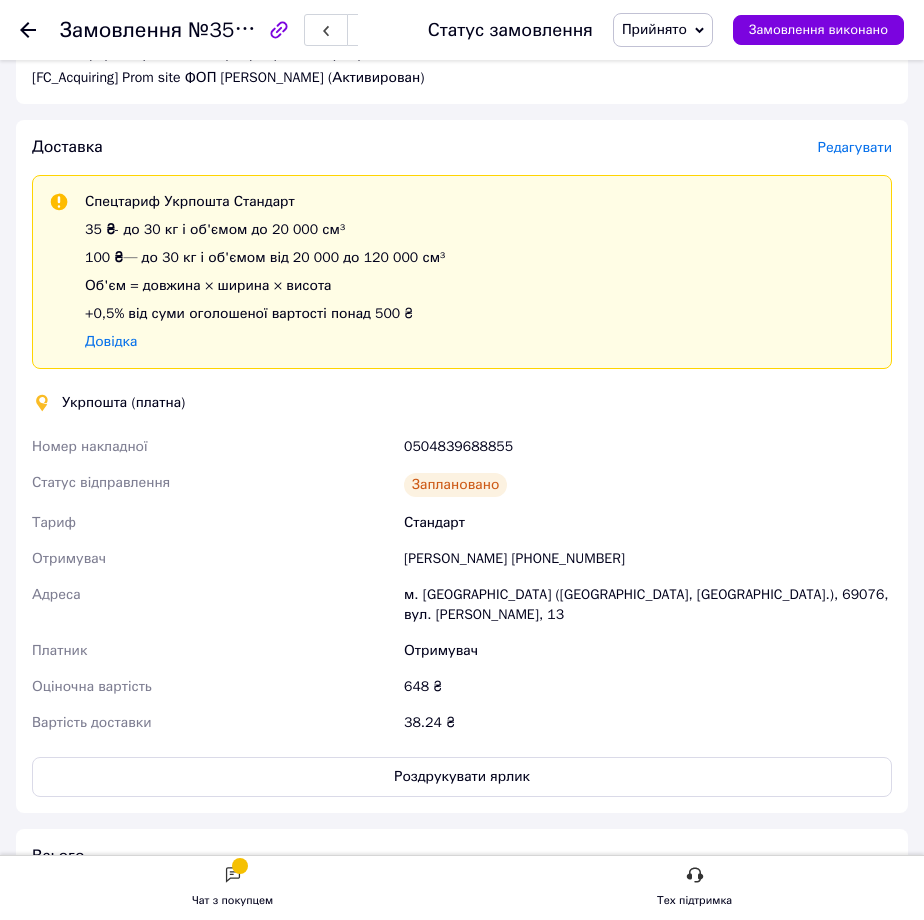 click 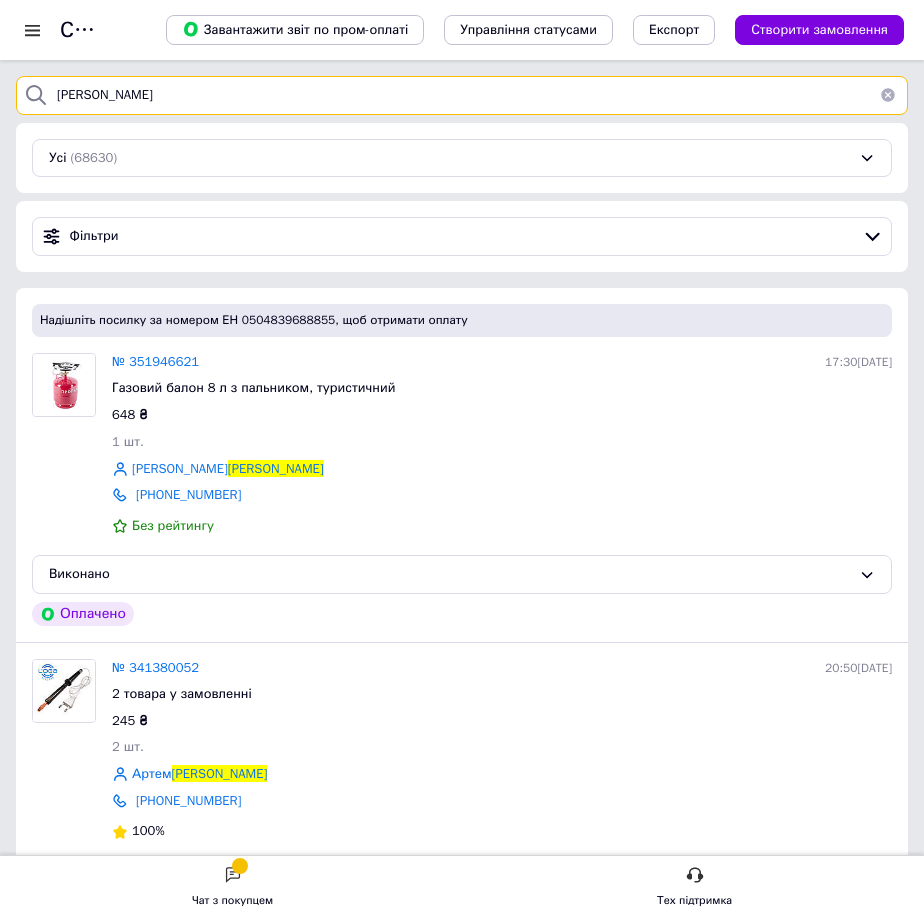 drag, startPoint x: 124, startPoint y: 85, endPoint x: -21, endPoint y: 97, distance: 145.4957 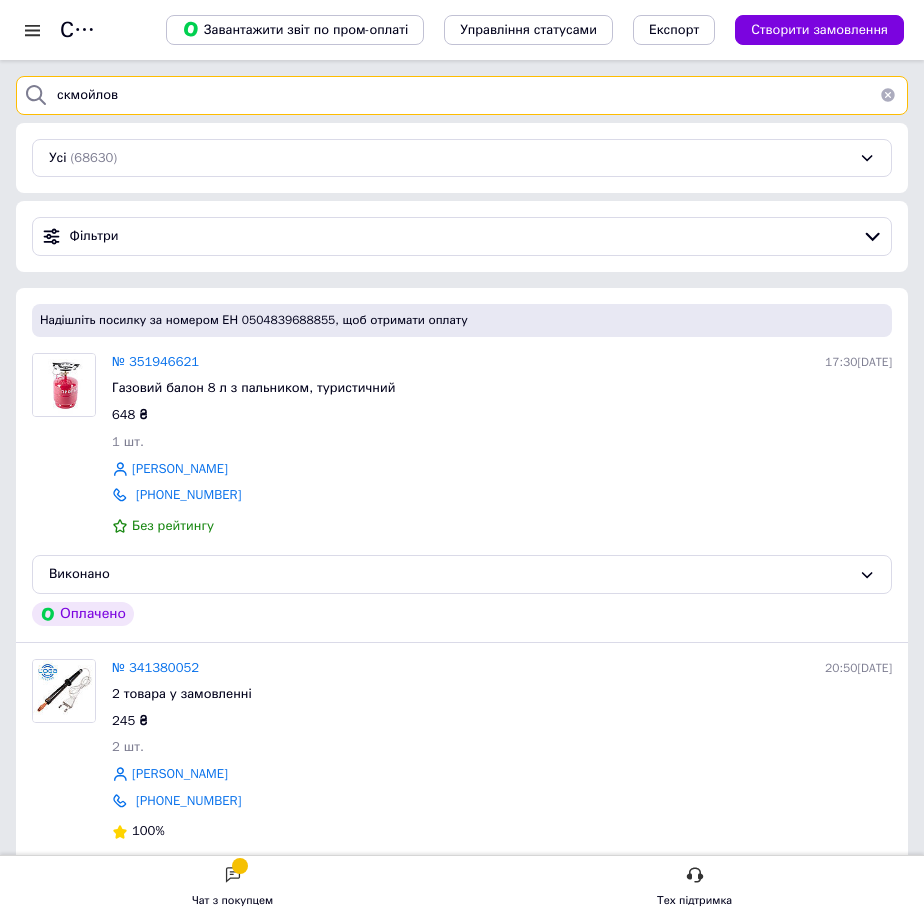 type on "скмойлов" 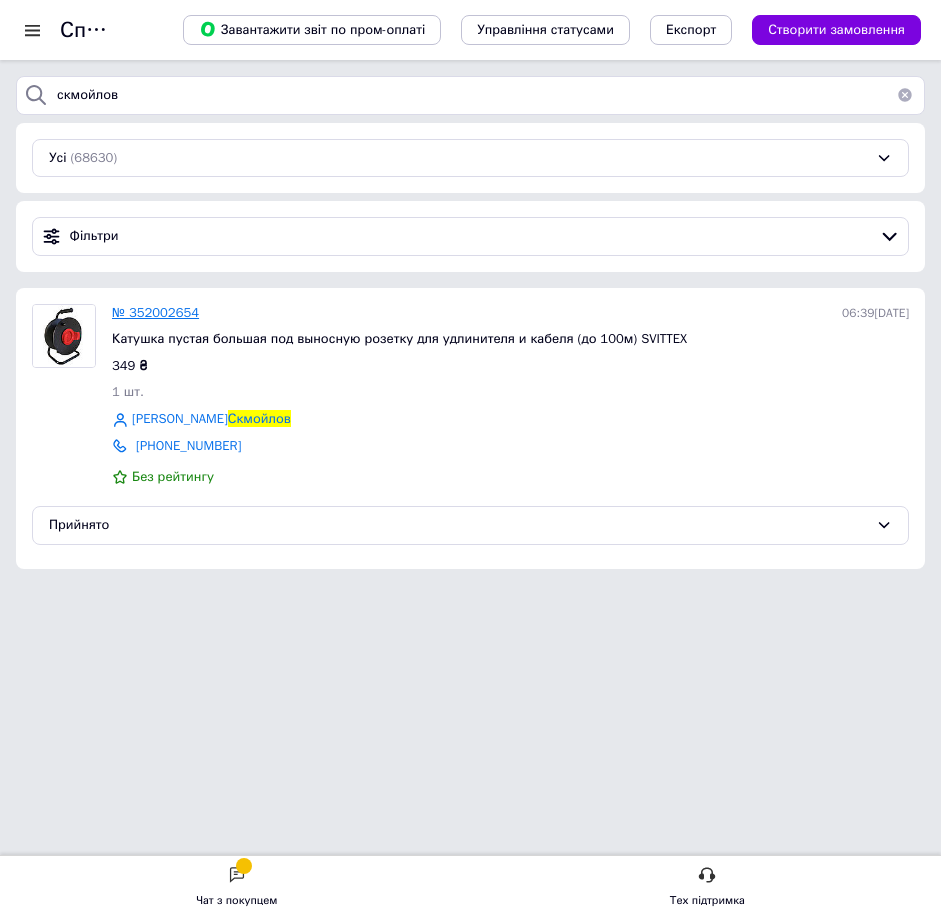 click on "№ 352002654" at bounding box center (155, 312) 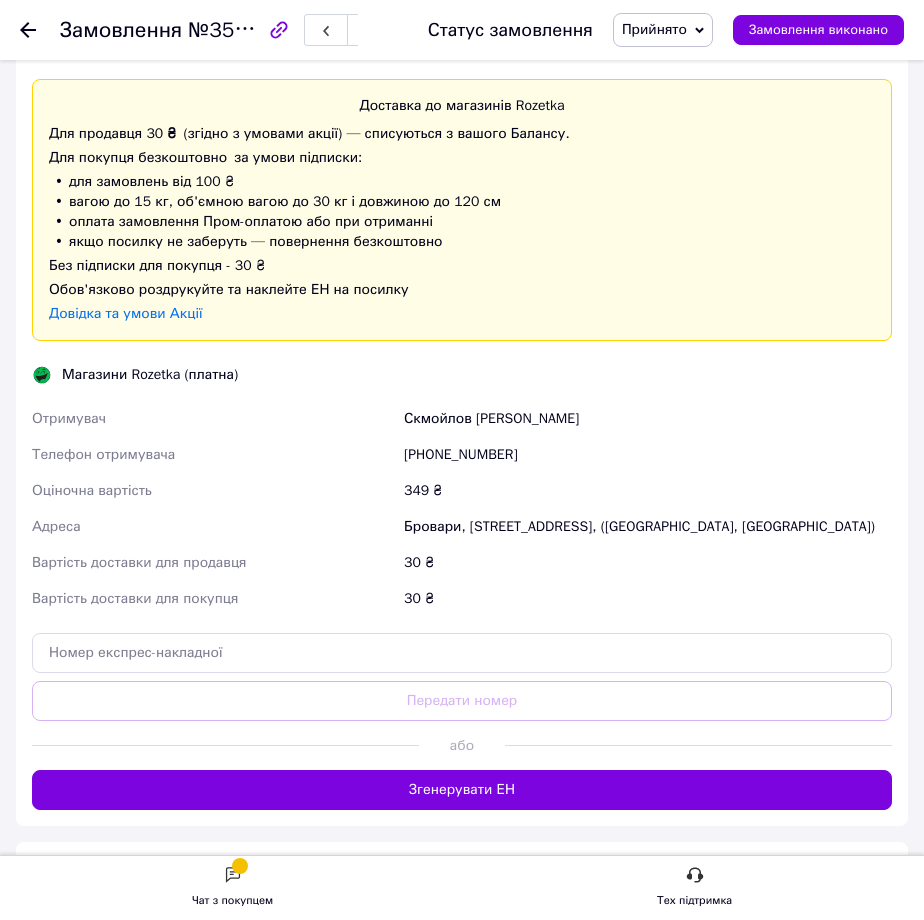 scroll, scrollTop: 900, scrollLeft: 0, axis: vertical 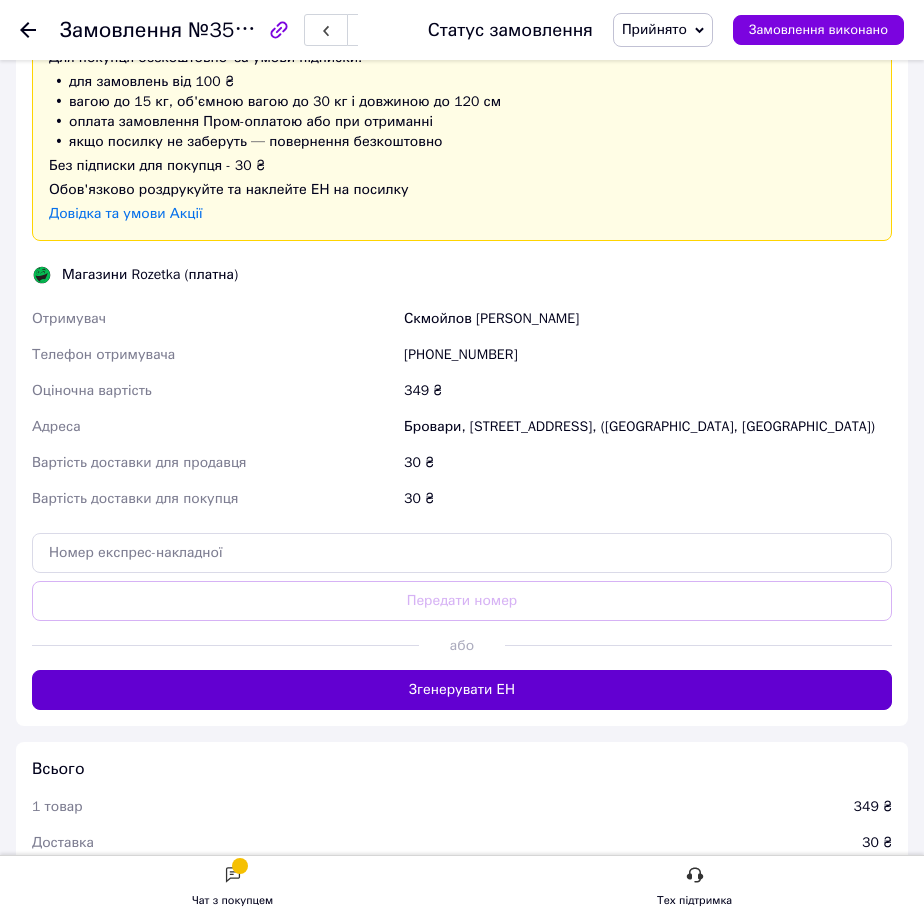 click on "Згенерувати ЕН" at bounding box center [462, 690] 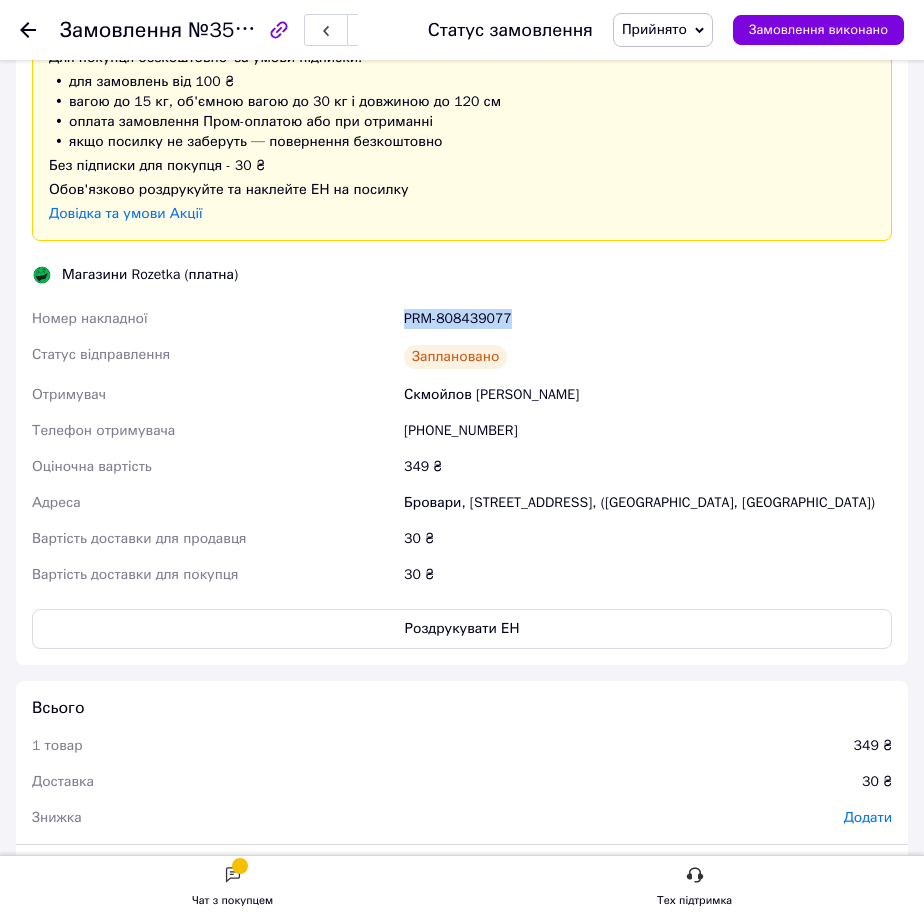 drag, startPoint x: 522, startPoint y: 309, endPoint x: 408, endPoint y: 316, distance: 114.21471 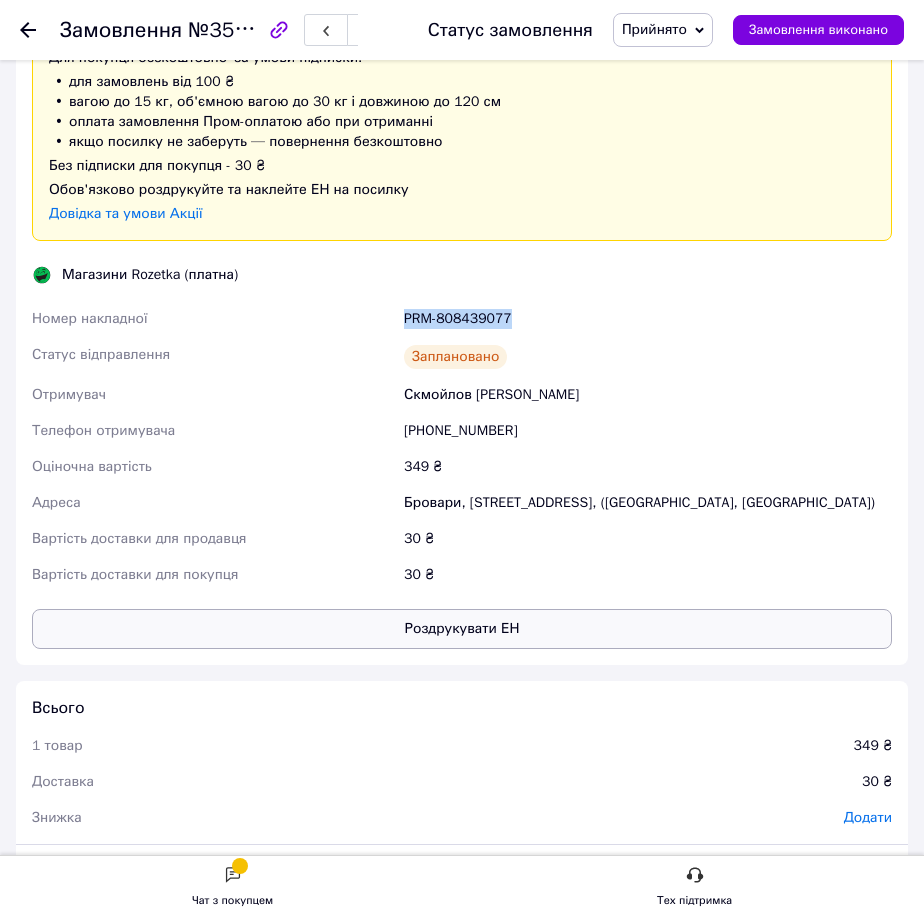 click on "Роздрукувати ЕН" at bounding box center (462, 629) 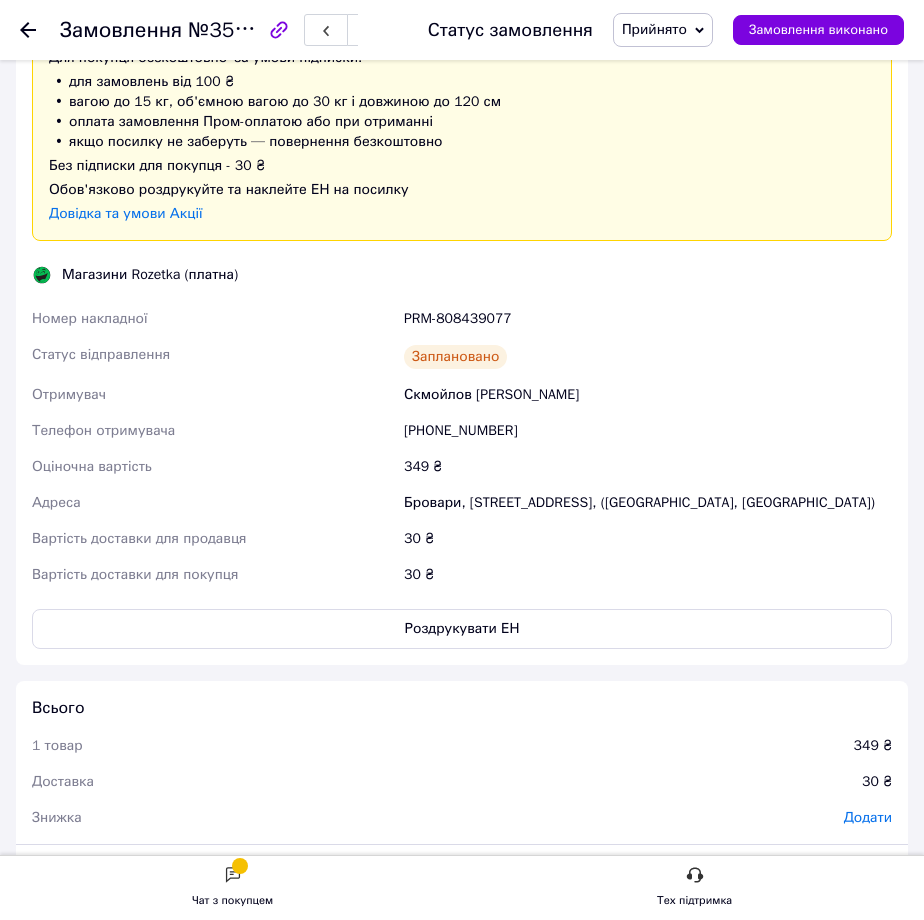 click 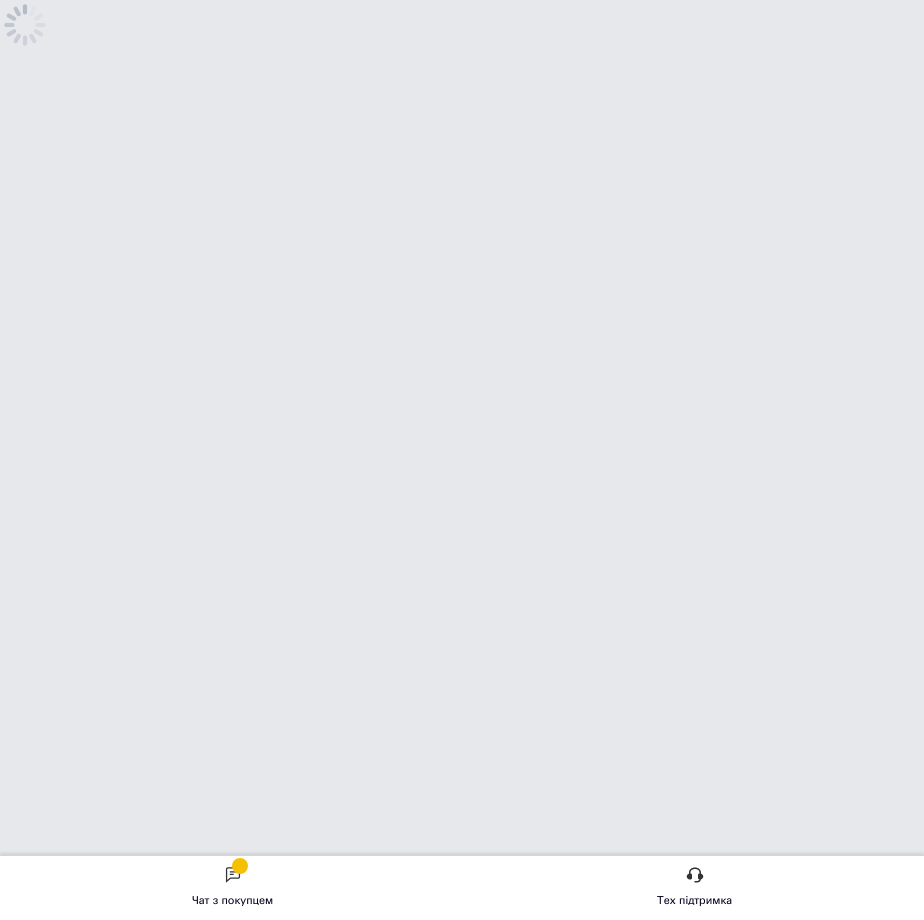 scroll, scrollTop: 0, scrollLeft: 0, axis: both 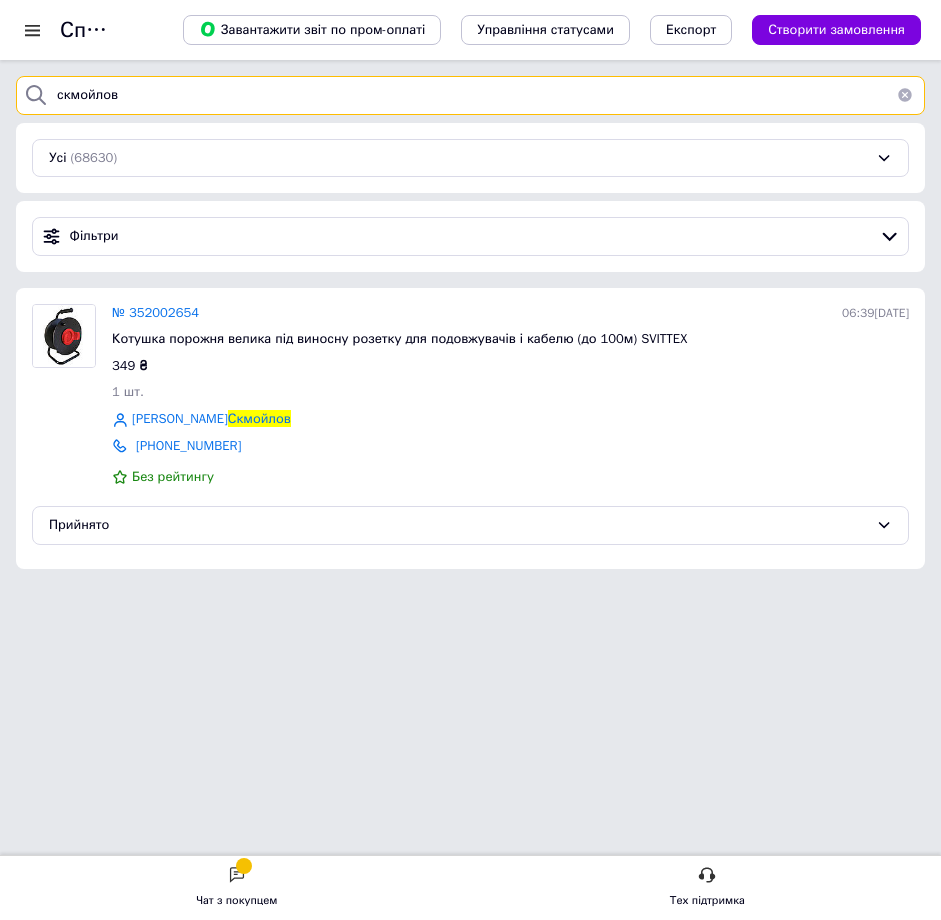 drag, startPoint x: 125, startPoint y: 103, endPoint x: -32, endPoint y: 100, distance: 157.02866 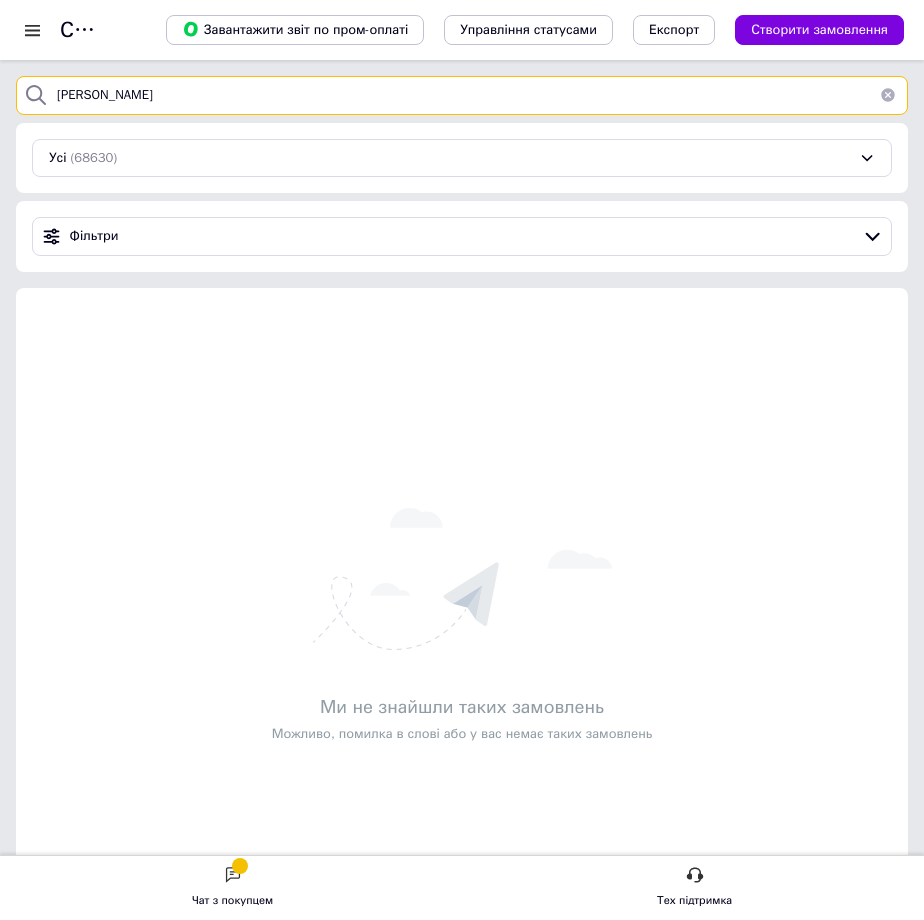 type on "роботецький" 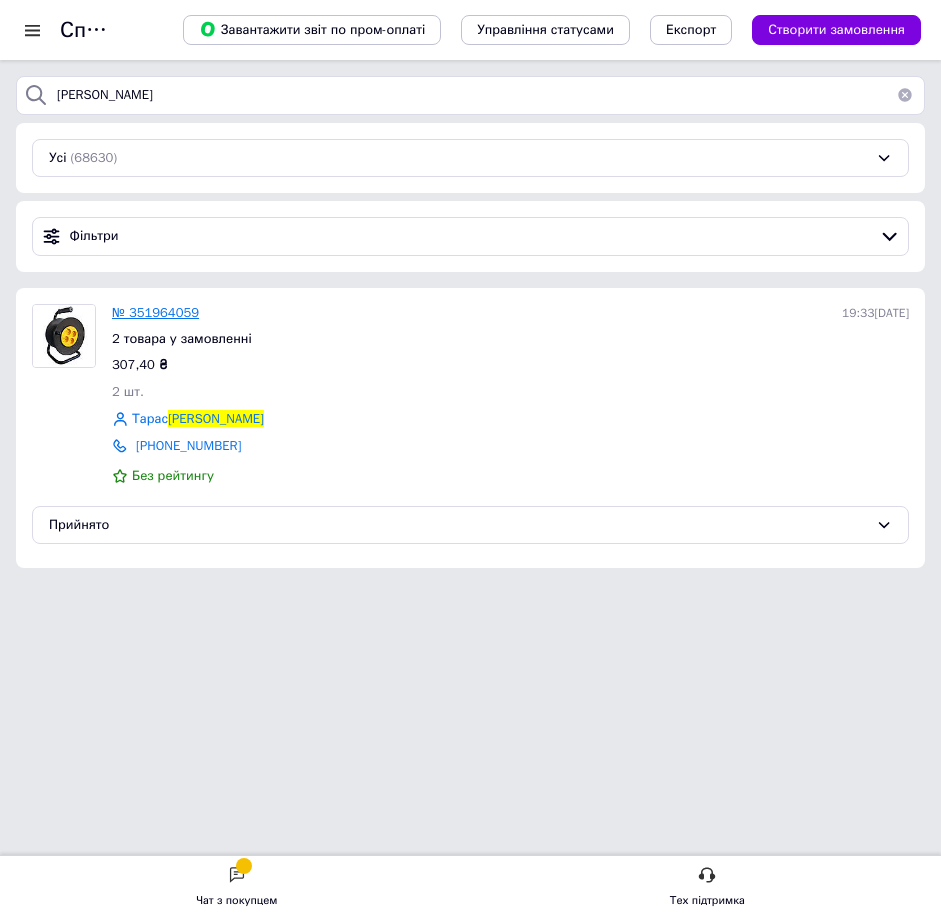 click on "№ 351964059" at bounding box center (155, 312) 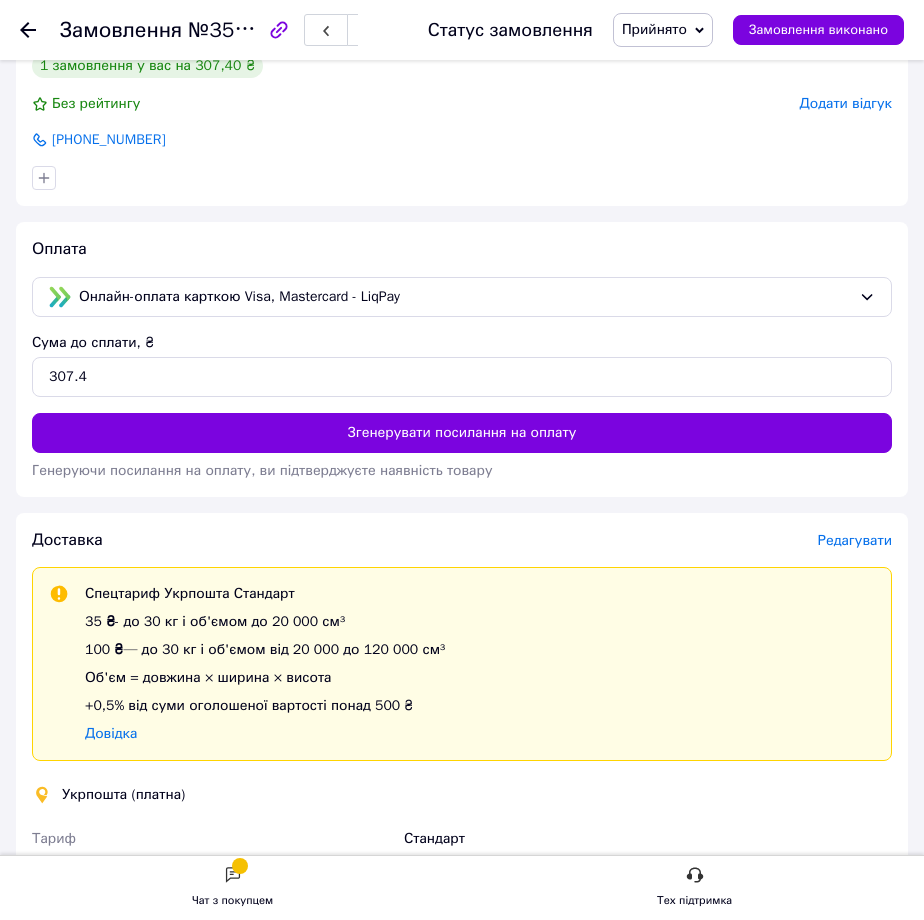 scroll, scrollTop: 1100, scrollLeft: 0, axis: vertical 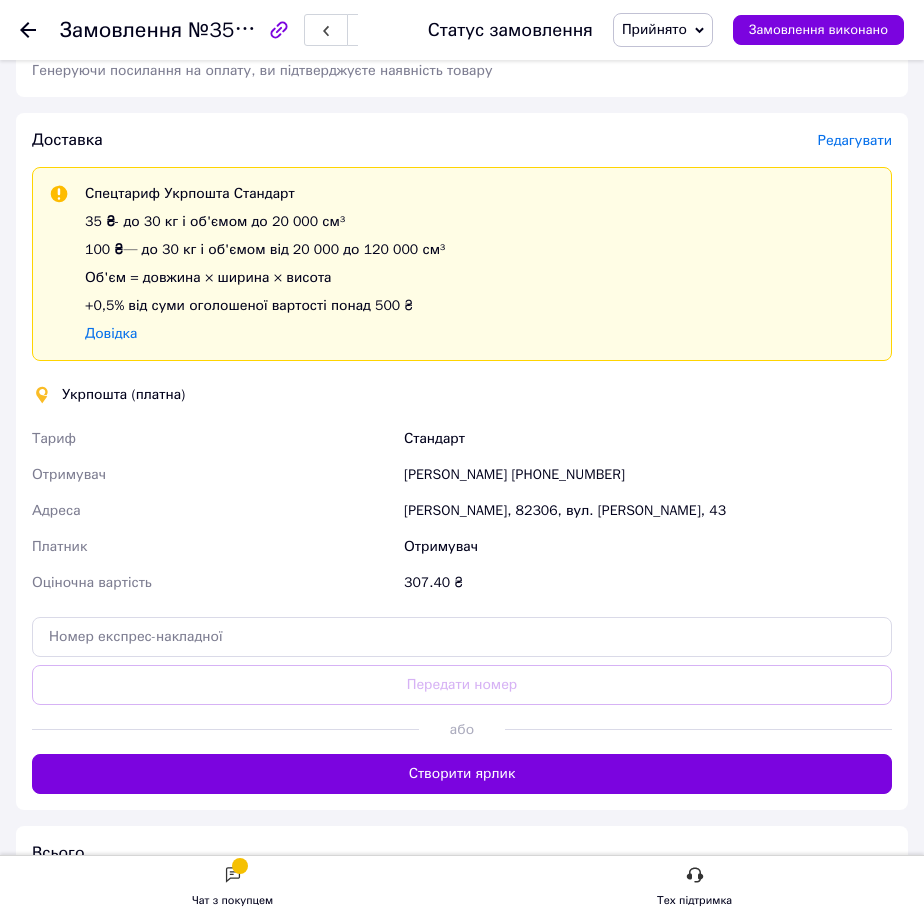 click on "Створити ярлик" at bounding box center (462, 774) 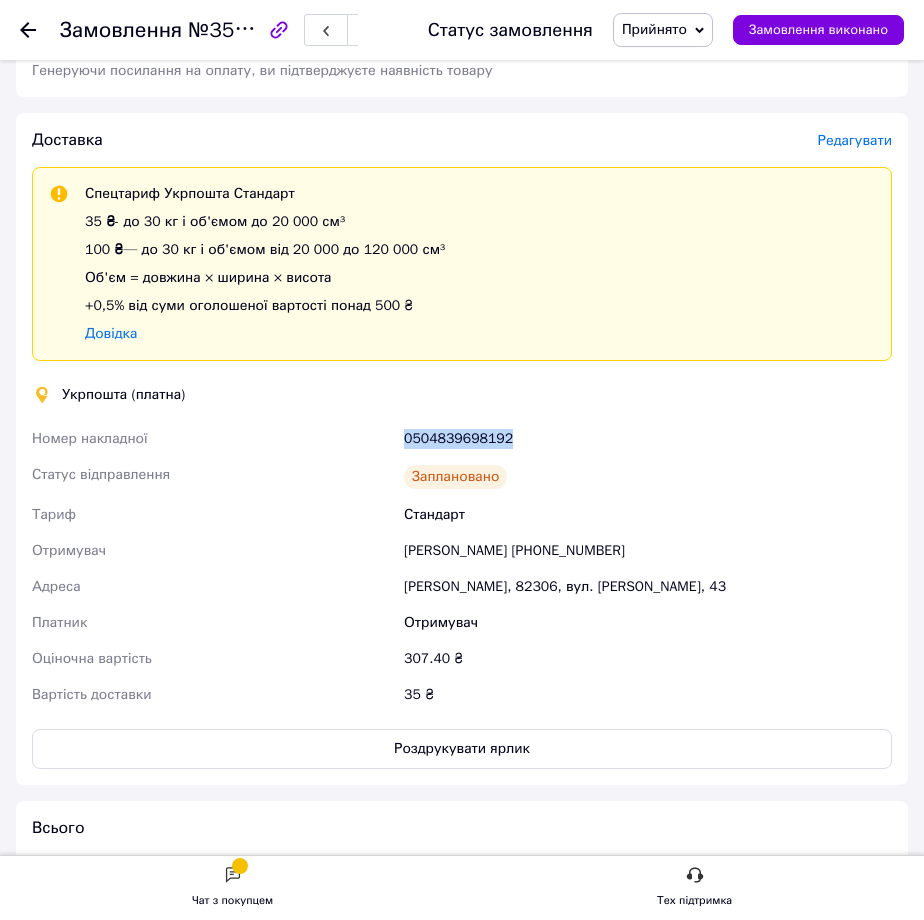 drag, startPoint x: 511, startPoint y: 449, endPoint x: 404, endPoint y: 443, distance: 107.16809 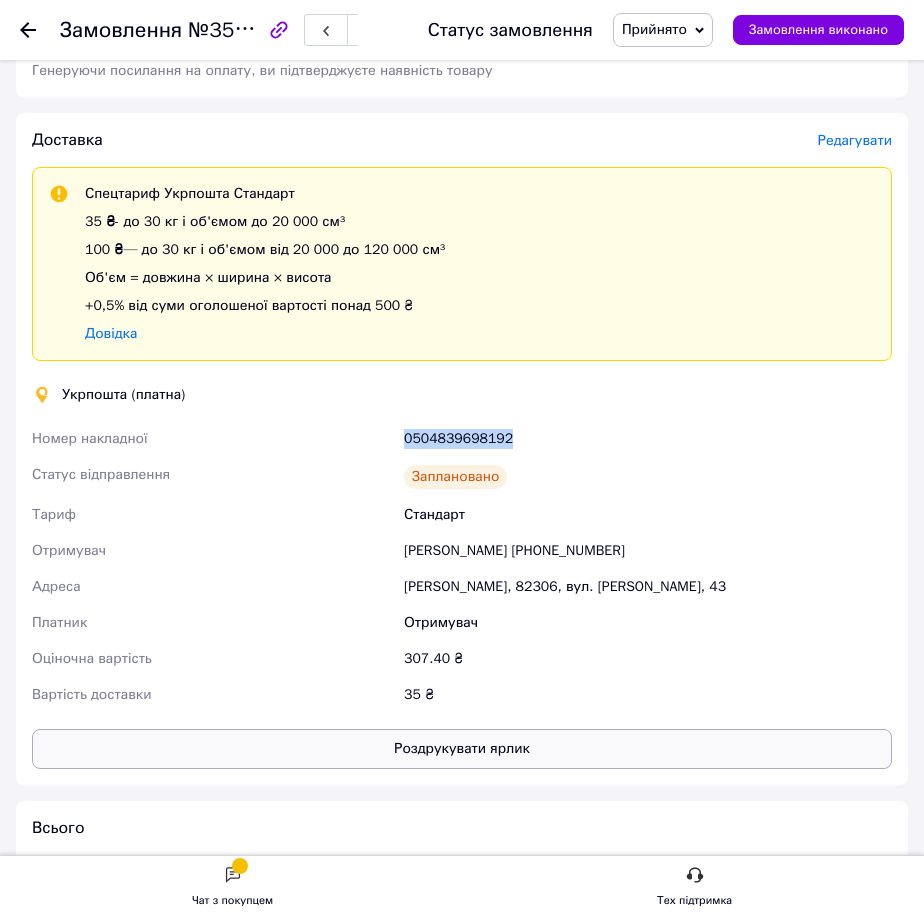 click on "Роздрукувати ярлик" at bounding box center [462, 749] 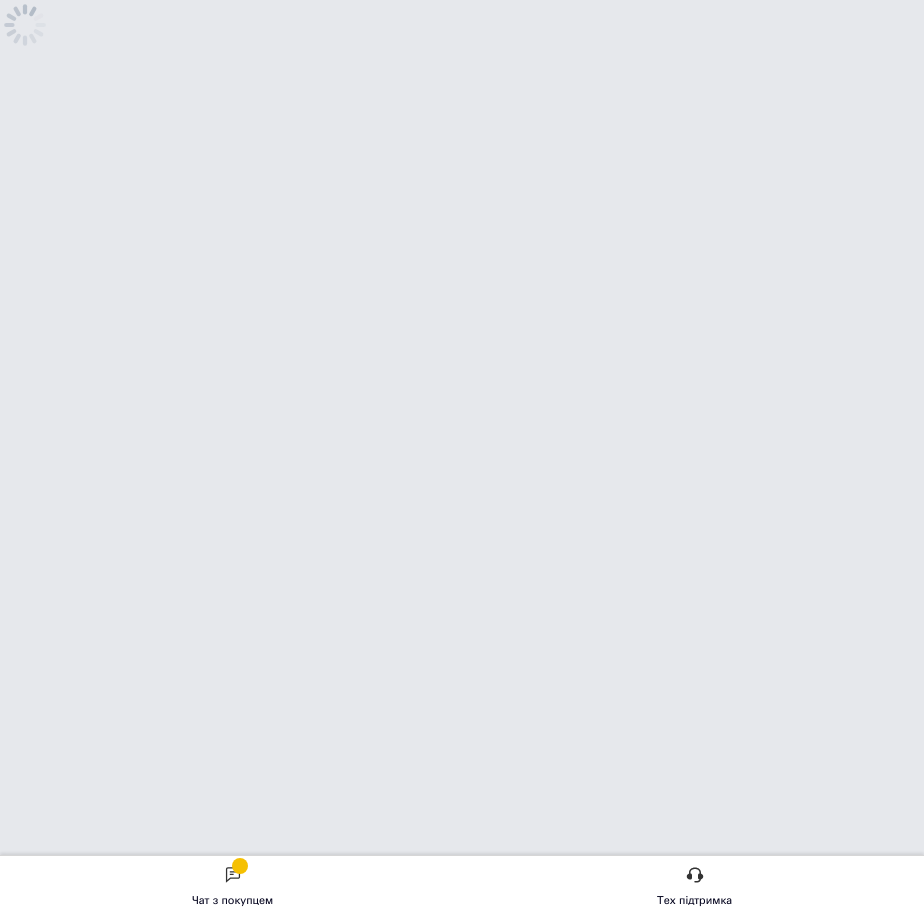 scroll, scrollTop: 0, scrollLeft: 0, axis: both 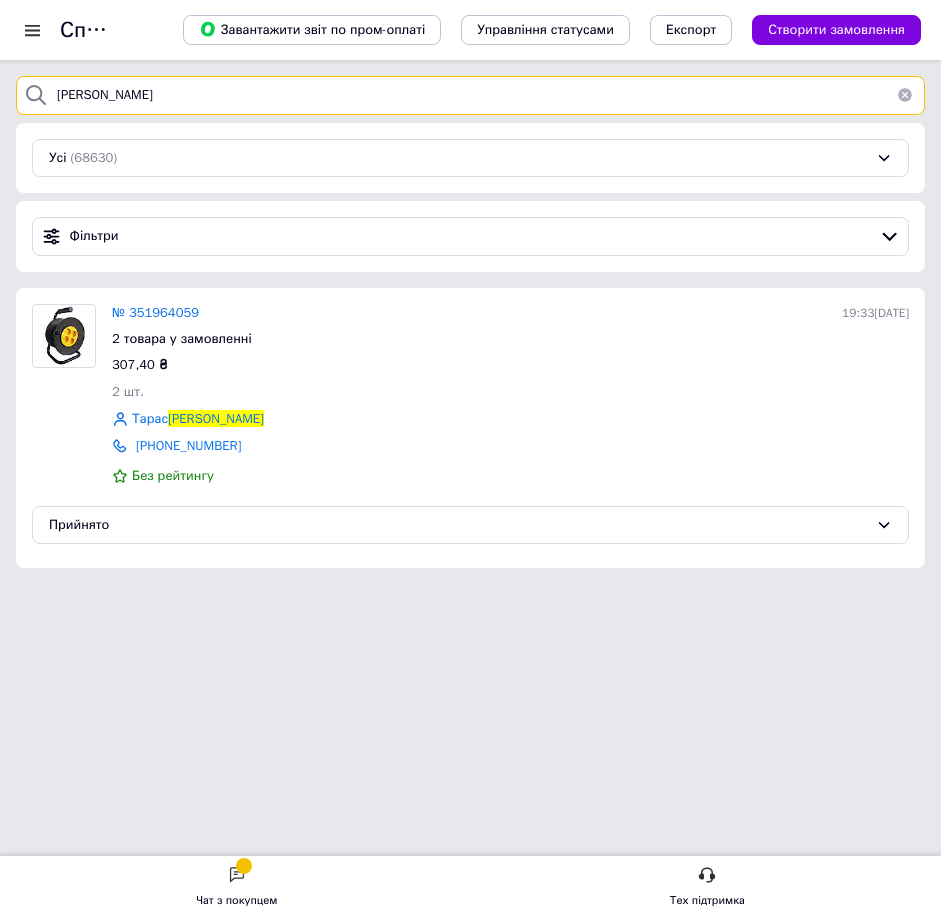 drag, startPoint x: 172, startPoint y: 83, endPoint x: -31, endPoint y: 90, distance: 203.12065 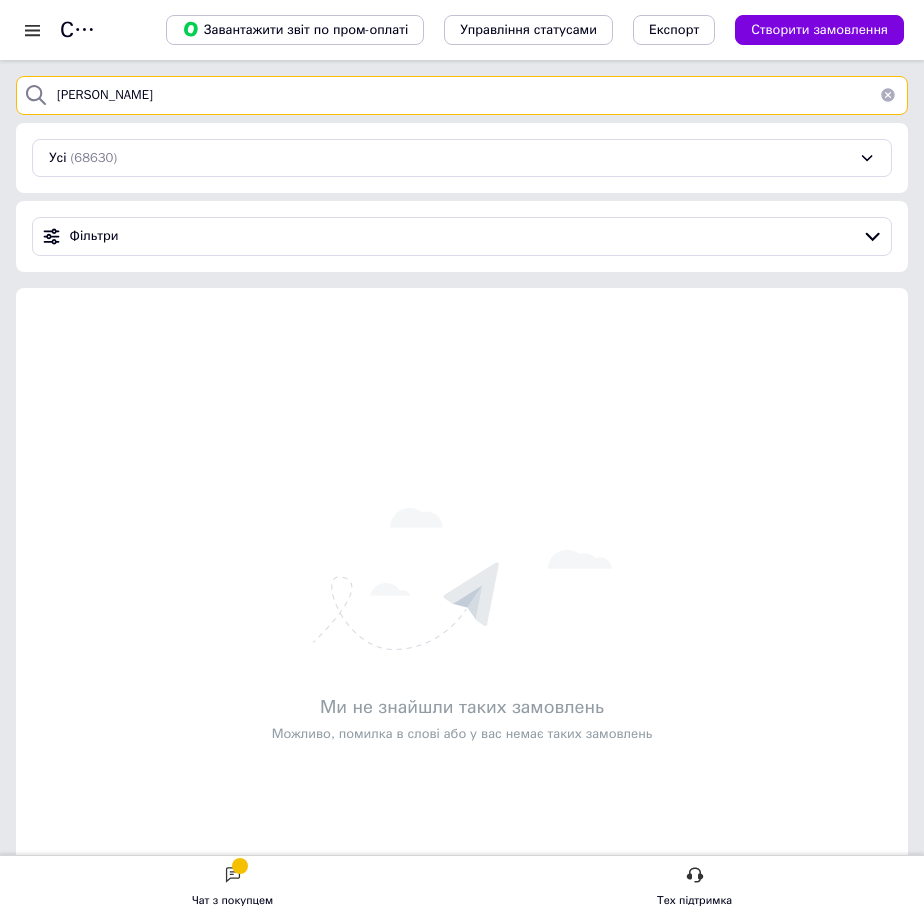 type on "полюга" 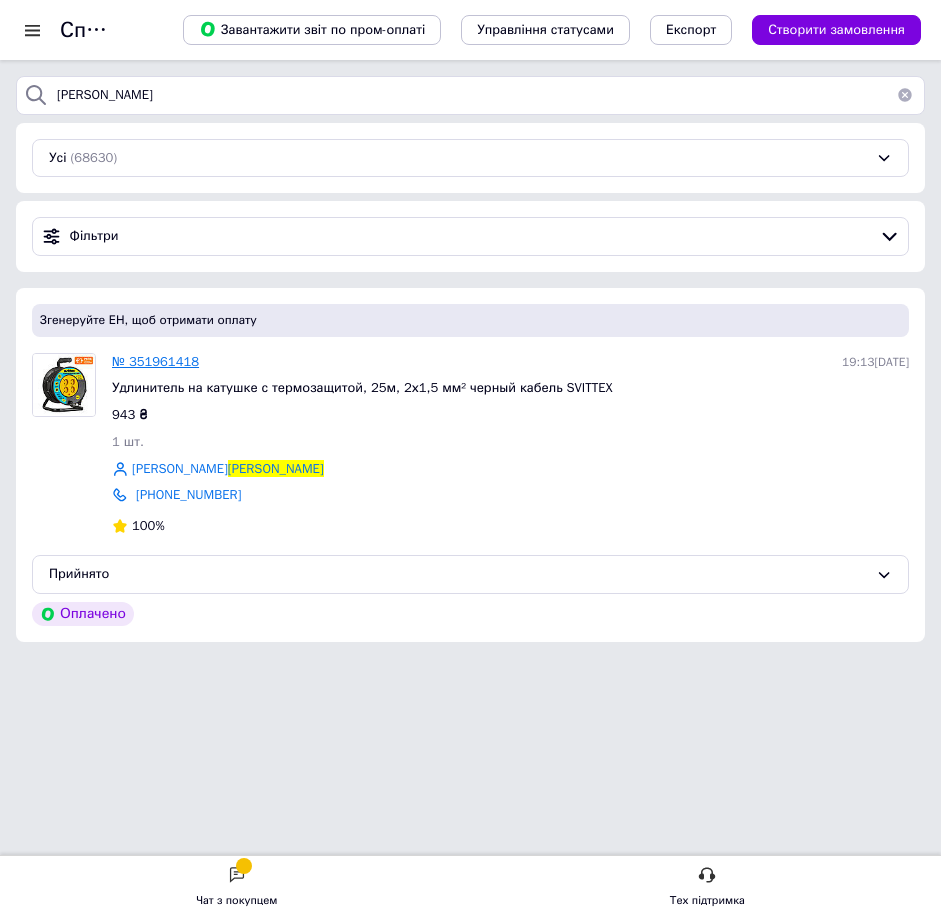 click on "№ 351961418" at bounding box center (155, 361) 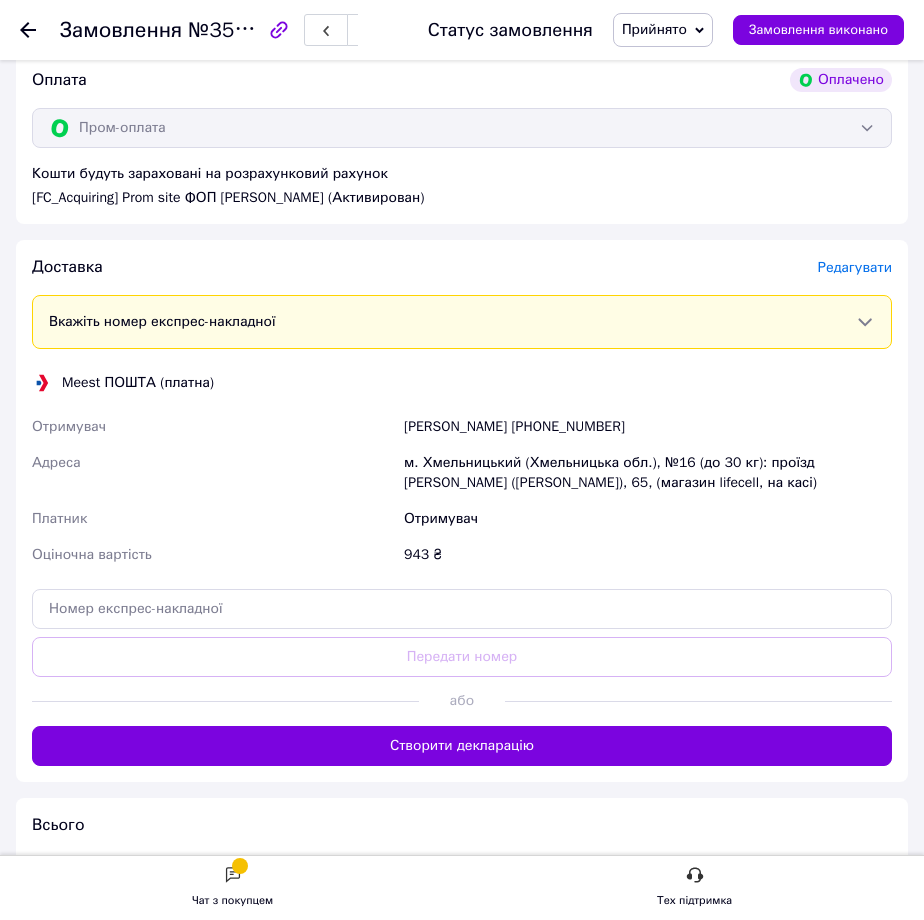 scroll, scrollTop: 800, scrollLeft: 0, axis: vertical 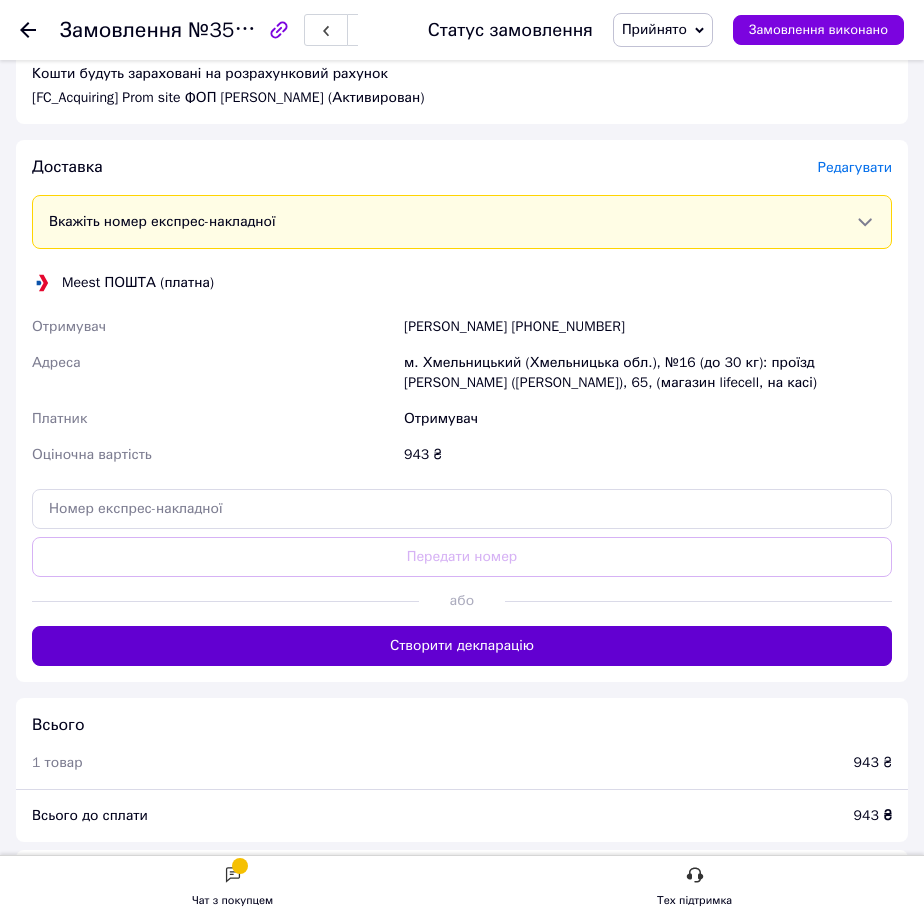 click on "Створити декларацію" at bounding box center [462, 646] 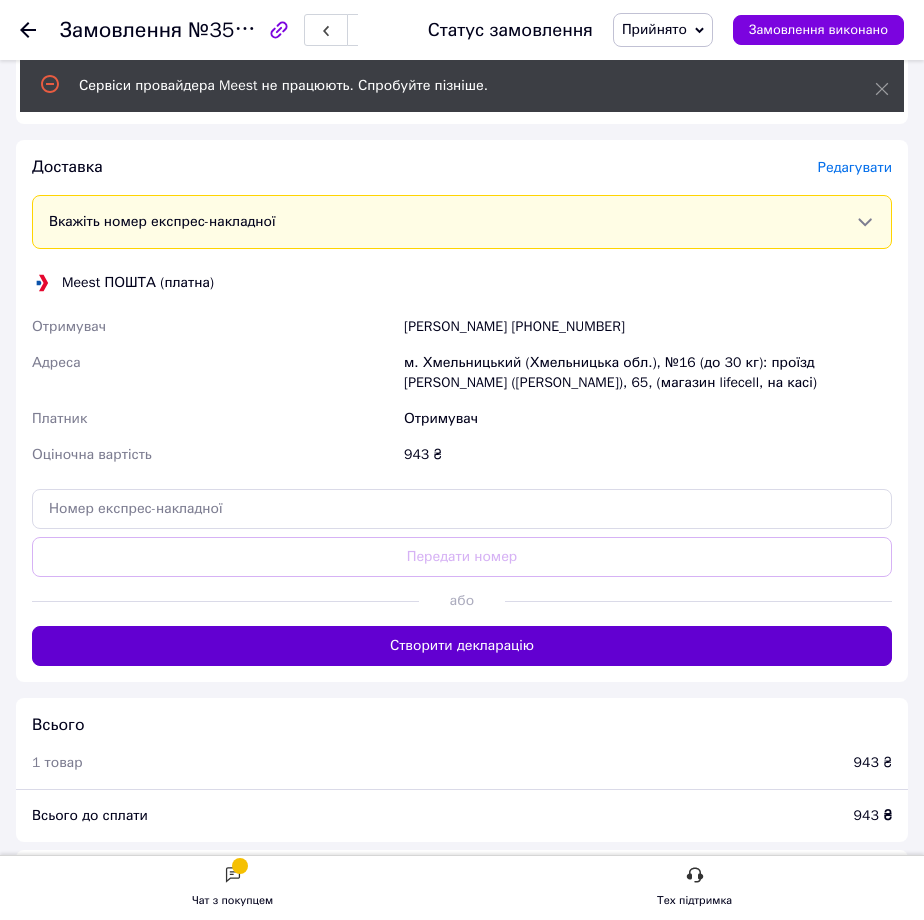 click on "Створити декларацію" at bounding box center [462, 646] 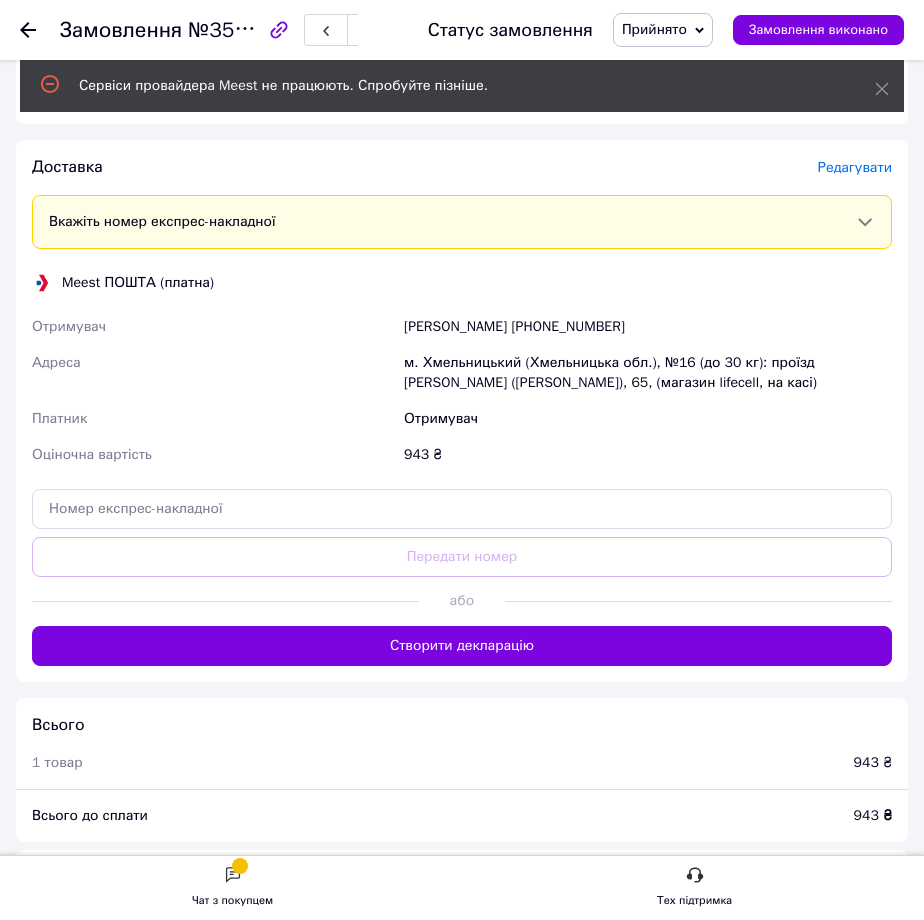 click on "Редагувати" at bounding box center (855, 167) 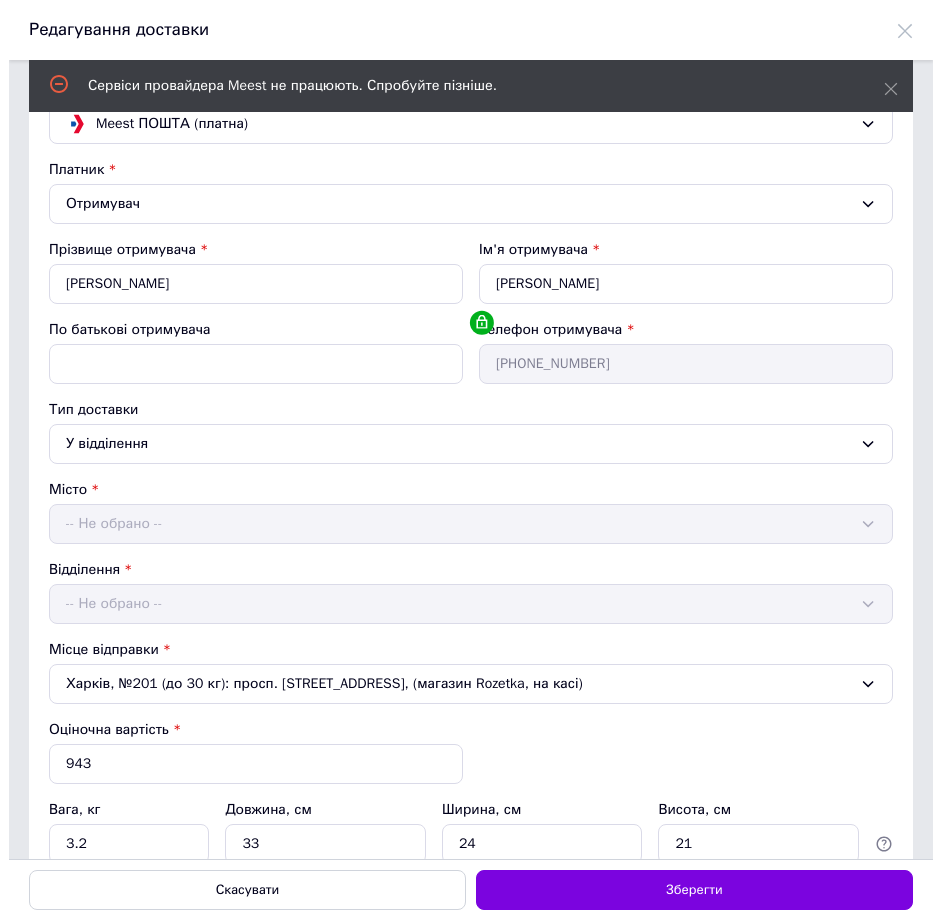 scroll, scrollTop: 0, scrollLeft: 0, axis: both 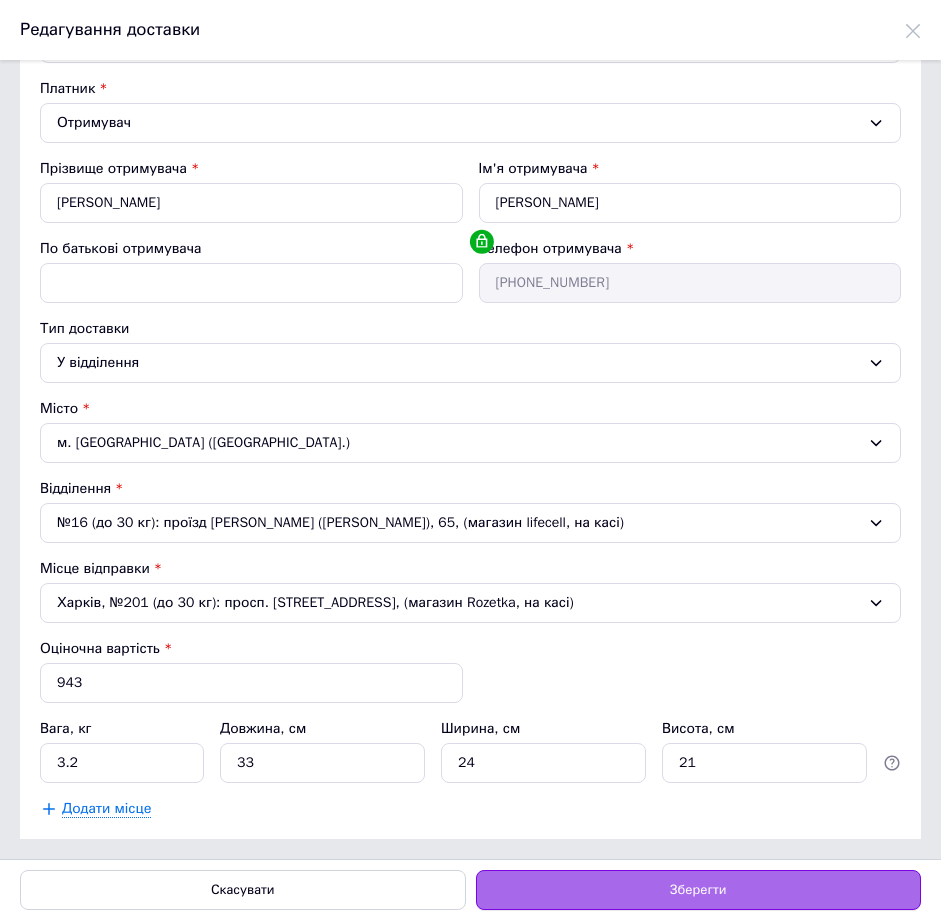 click on "Зберегти" at bounding box center (699, 890) 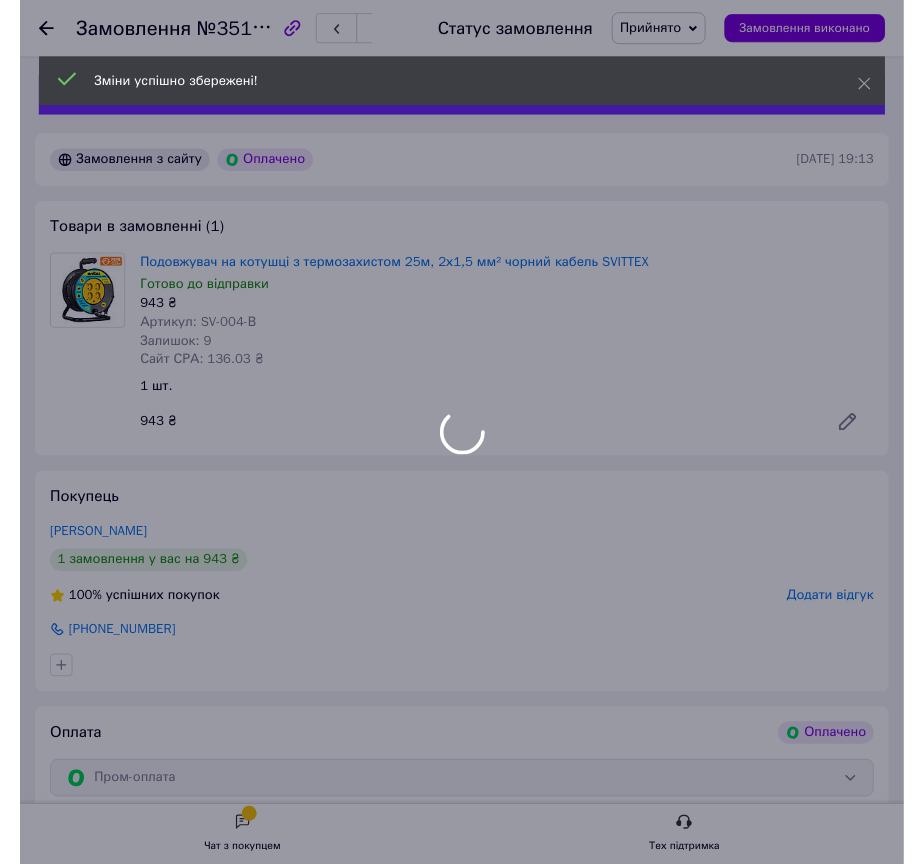 scroll, scrollTop: 800, scrollLeft: 0, axis: vertical 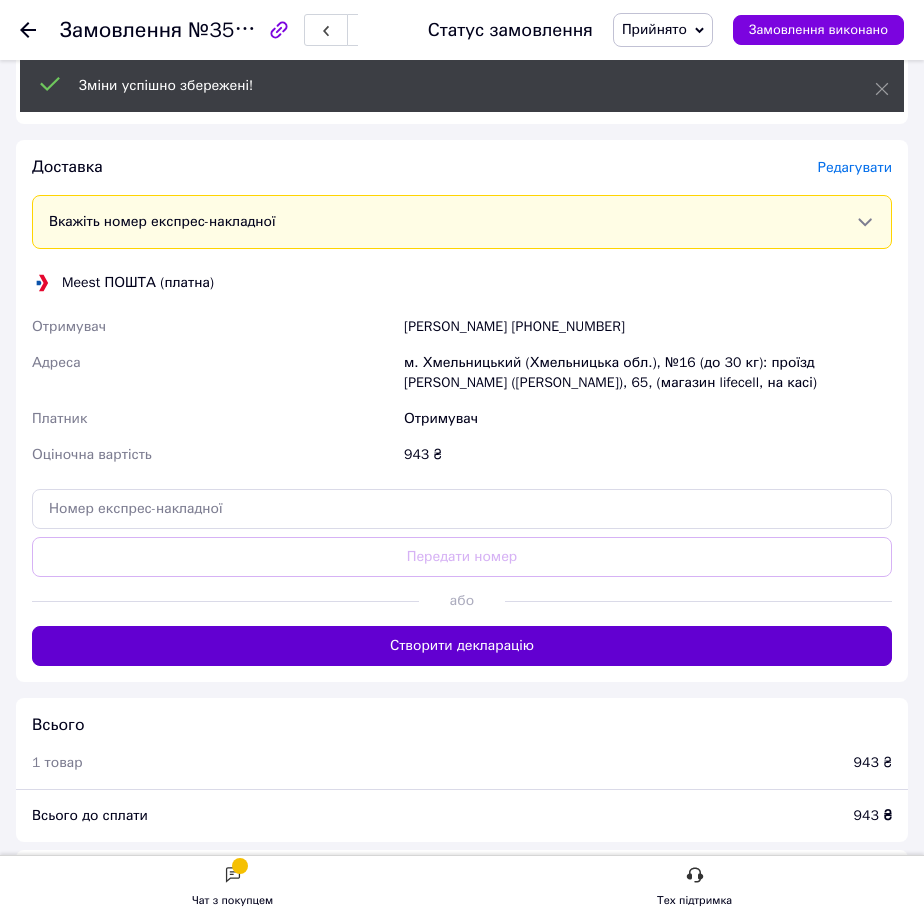 click on "Створити декларацію" at bounding box center [462, 646] 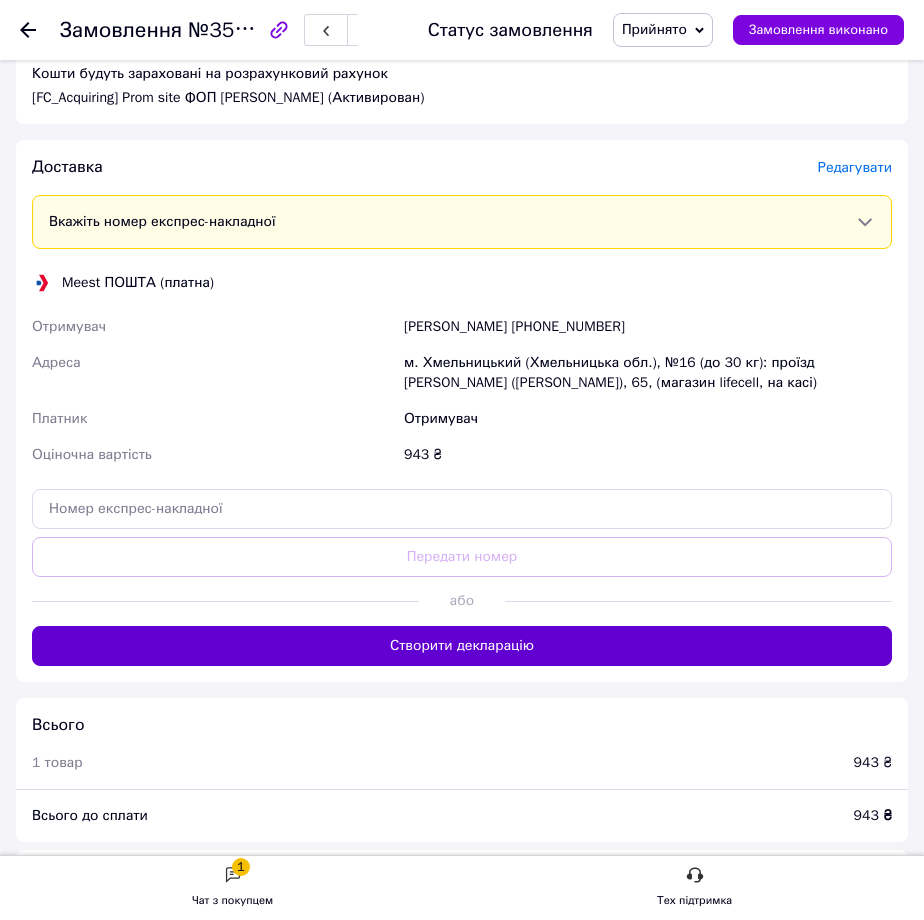 click on "Створити декларацію" at bounding box center [462, 646] 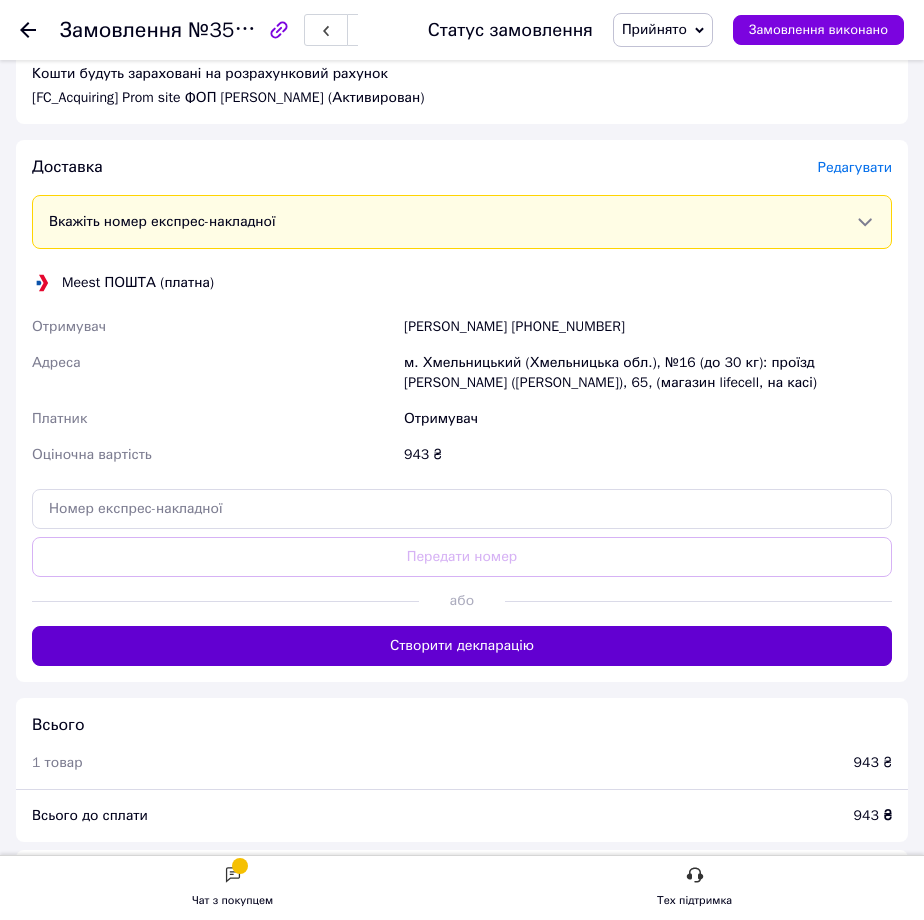 click on "Створити декларацію" at bounding box center [462, 646] 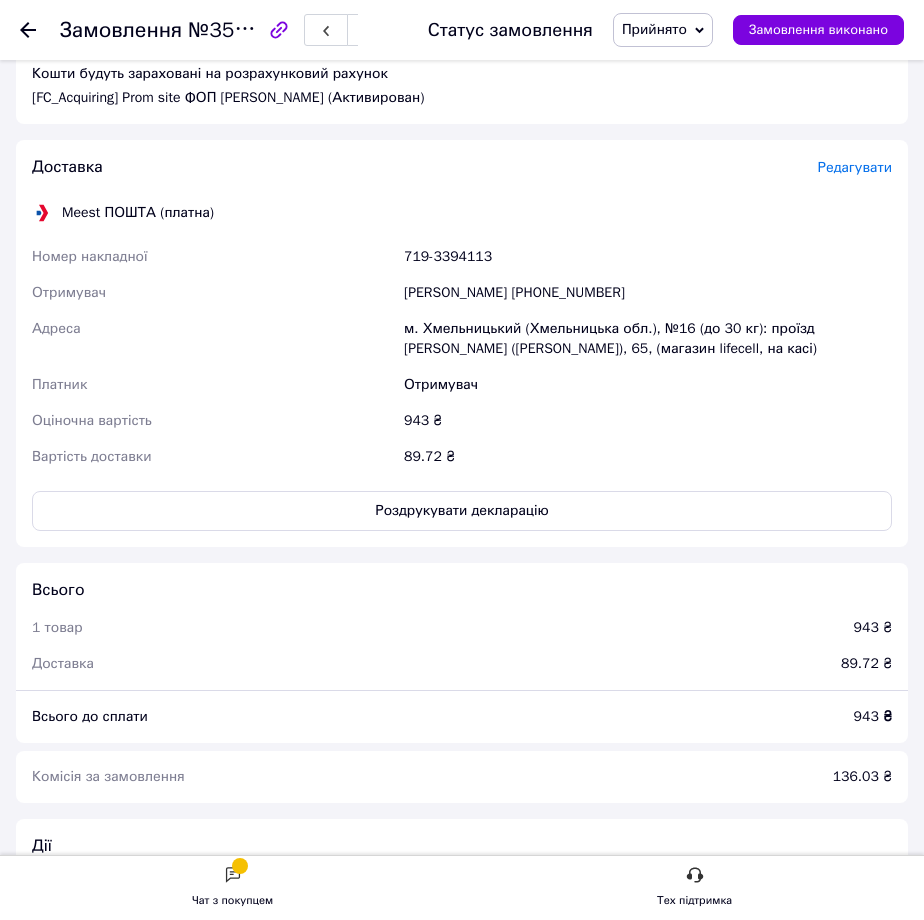 click on "719-3394113" at bounding box center (648, 257) 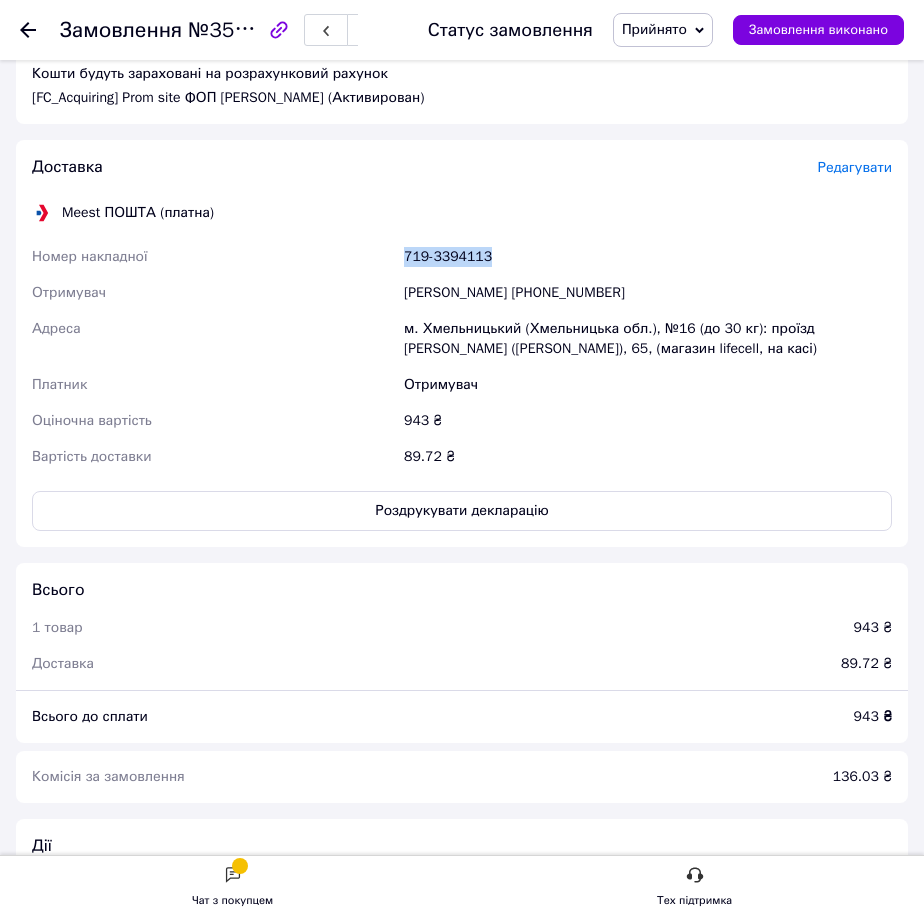 drag, startPoint x: 494, startPoint y: 256, endPoint x: 408, endPoint y: 256, distance: 86 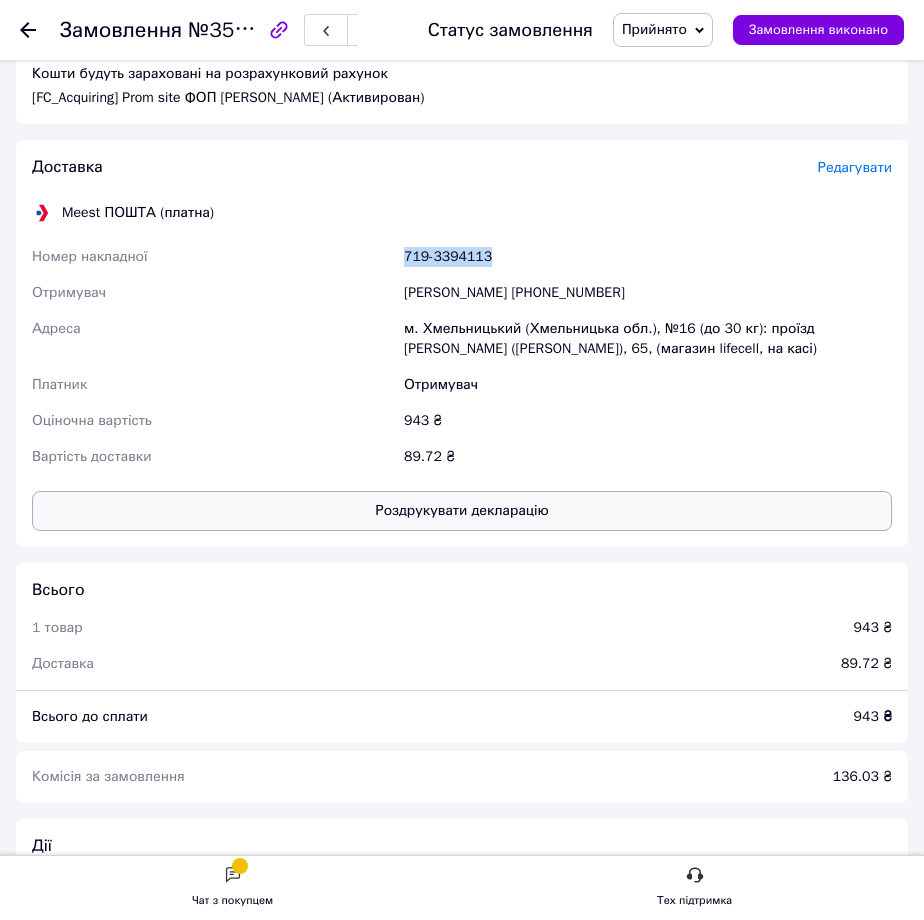 click on "Роздрукувати декларацію" at bounding box center (462, 511) 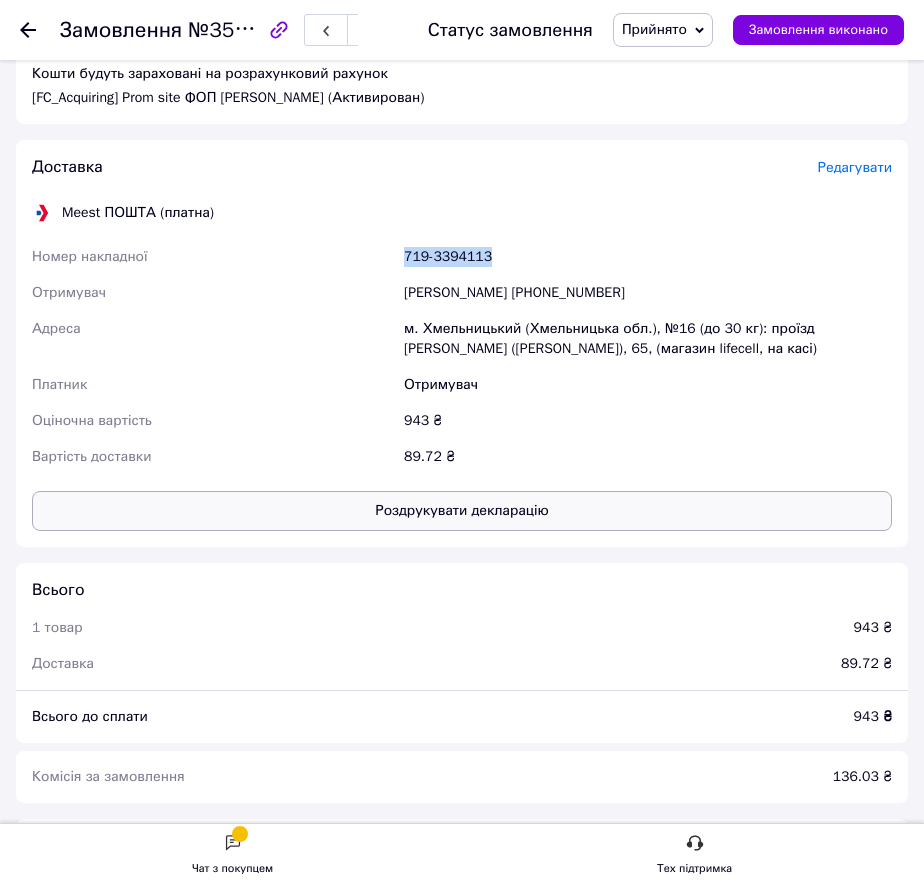 click on "Роздрукувати декларацію" at bounding box center (462, 511) 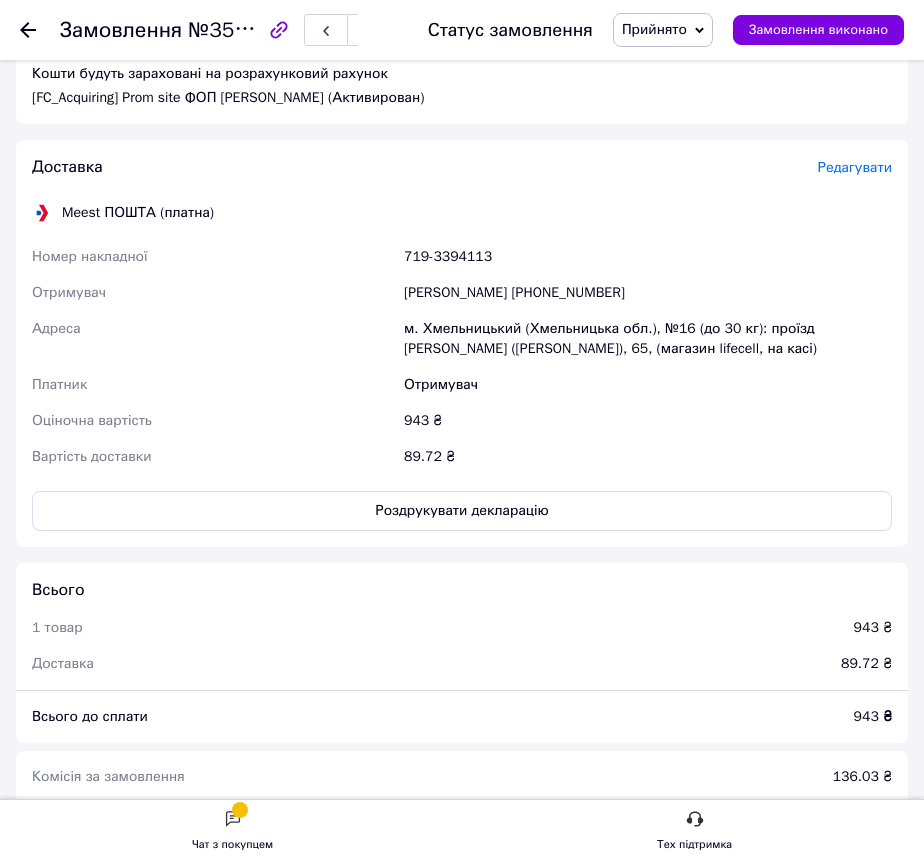 click 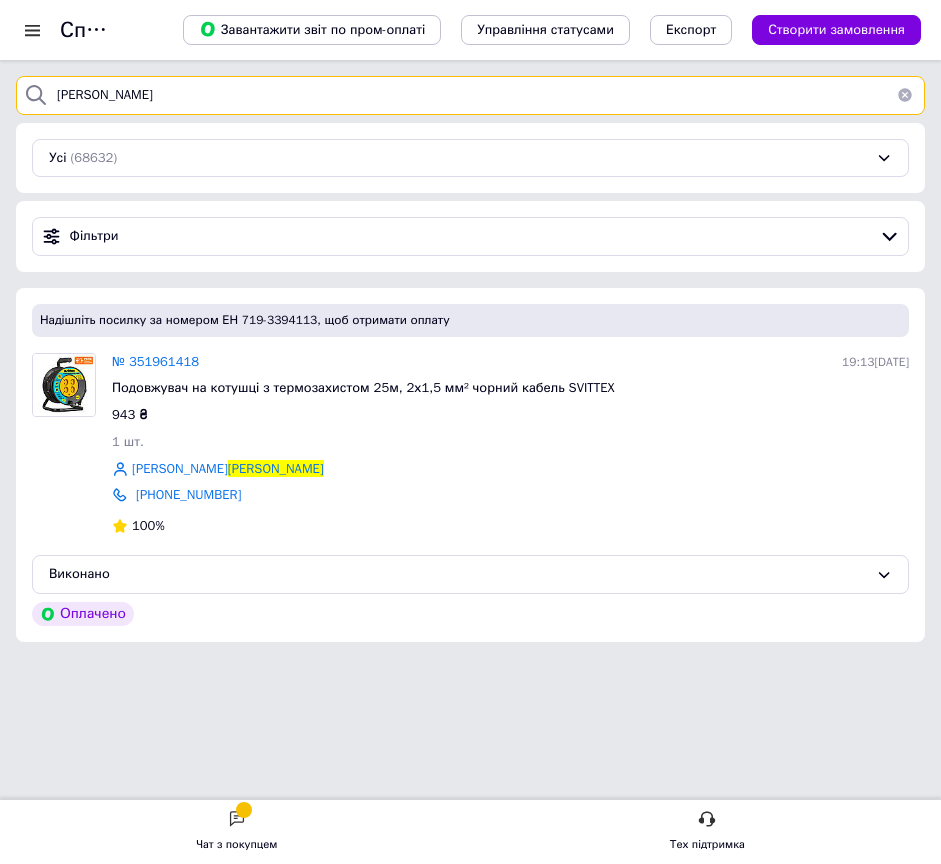 drag, startPoint x: -32, startPoint y: 113, endPoint x: -69, endPoint y: 114, distance: 37.01351 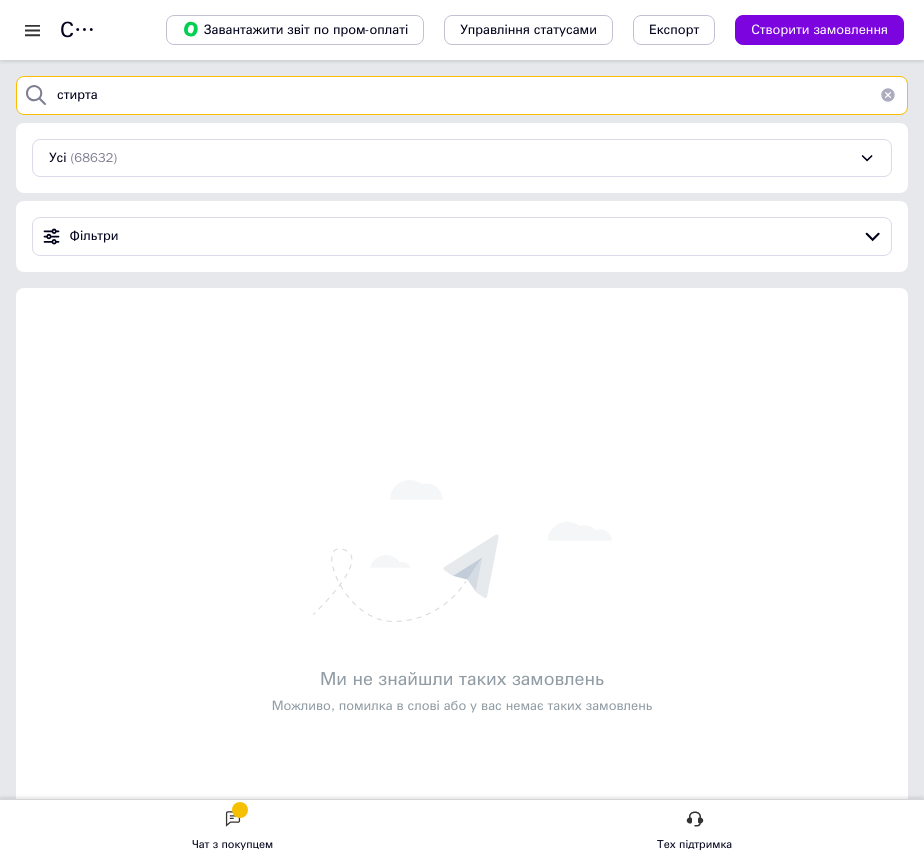 type on "стирта" 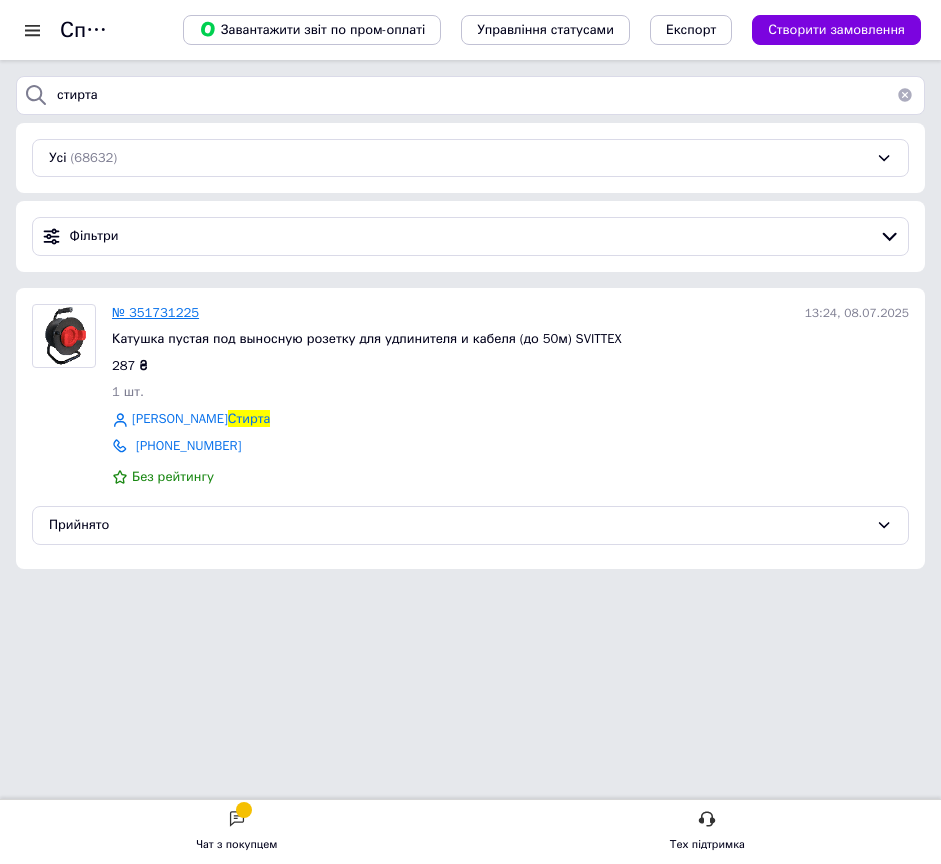 click on "№ 351731225" at bounding box center [155, 312] 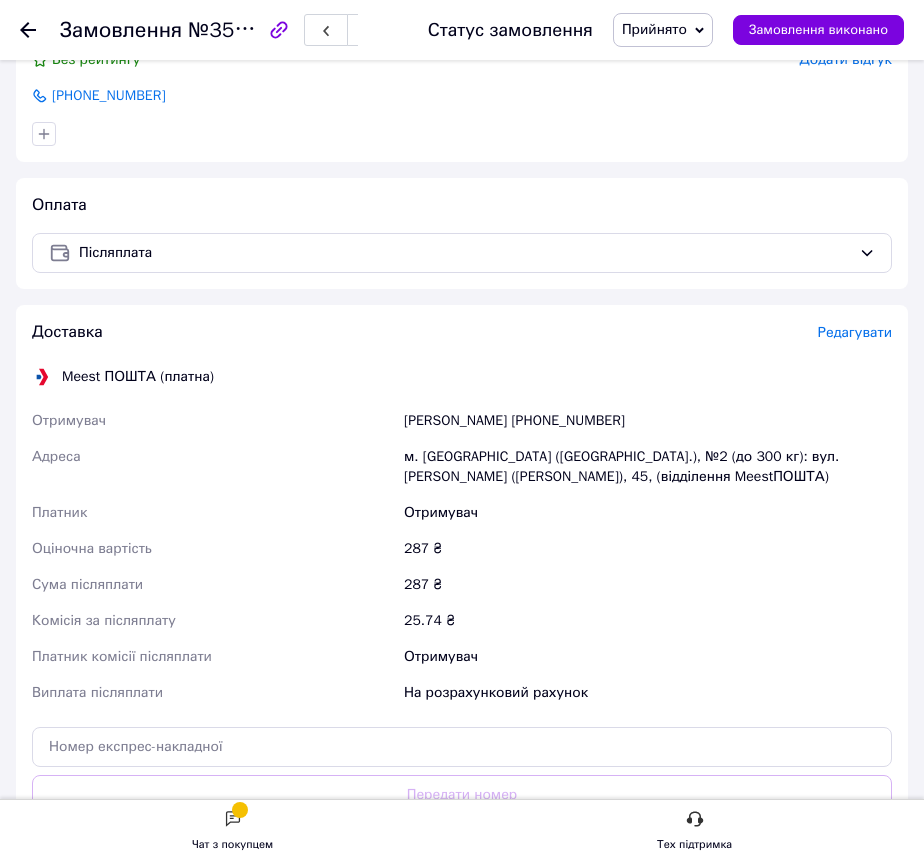 scroll, scrollTop: 600, scrollLeft: 0, axis: vertical 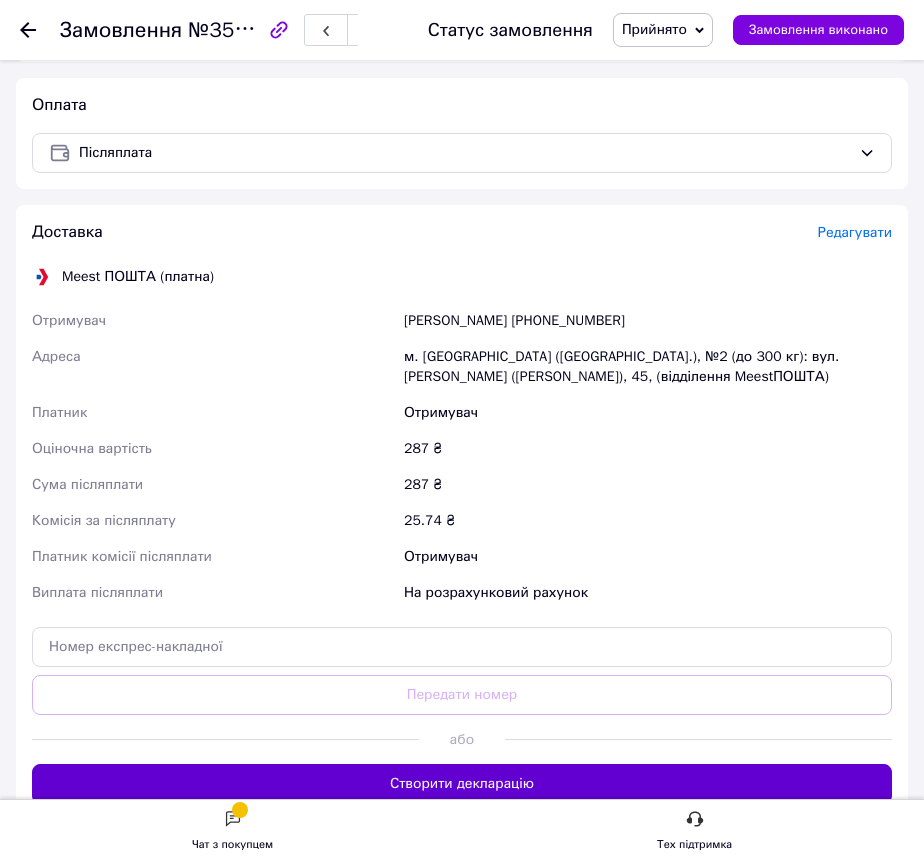 click on "Створити декларацію" at bounding box center (462, 784) 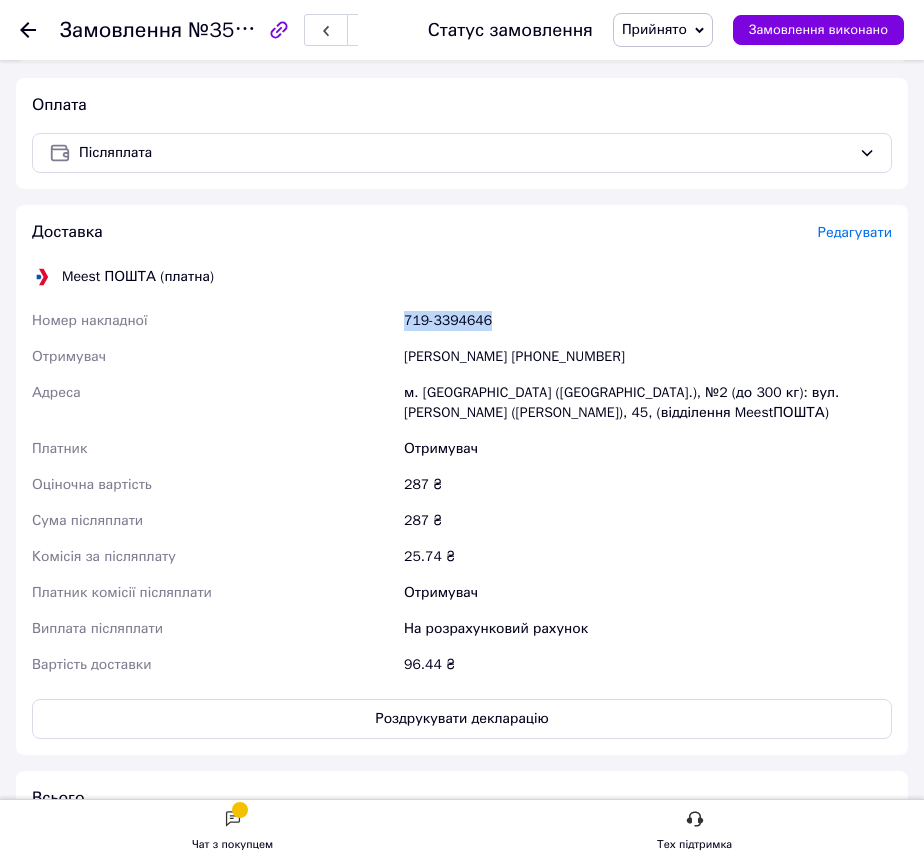 drag, startPoint x: 493, startPoint y: 325, endPoint x: 405, endPoint y: 325, distance: 88 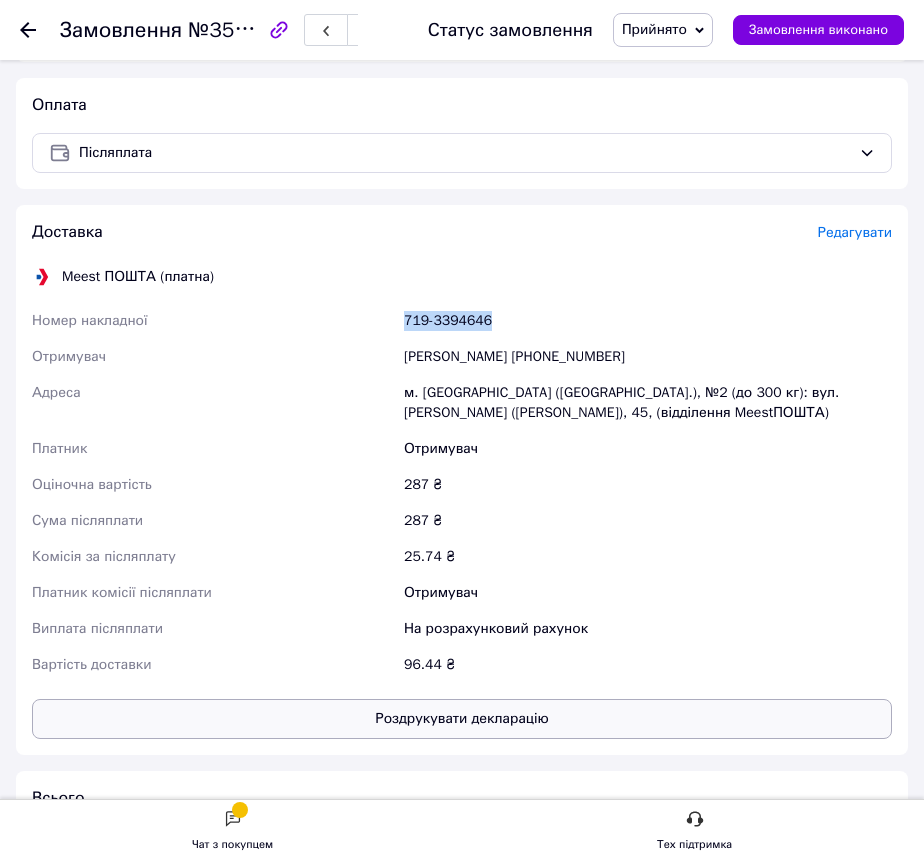 click on "Роздрукувати декларацію" at bounding box center (462, 719) 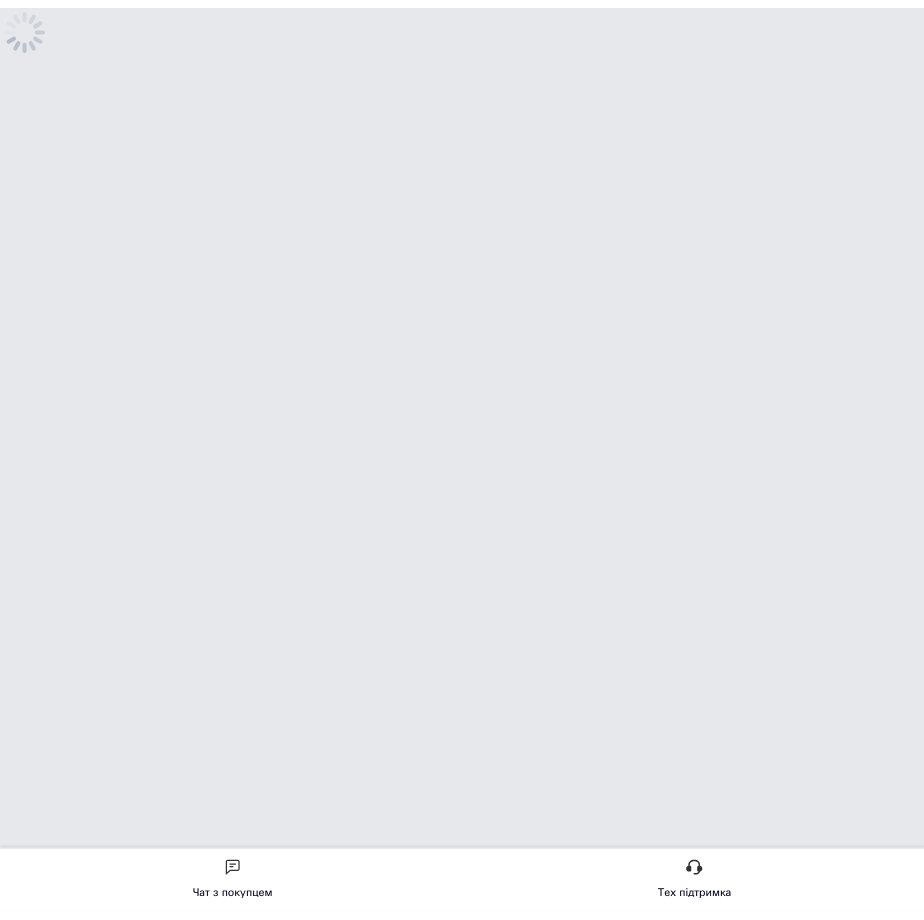 scroll, scrollTop: 0, scrollLeft: 0, axis: both 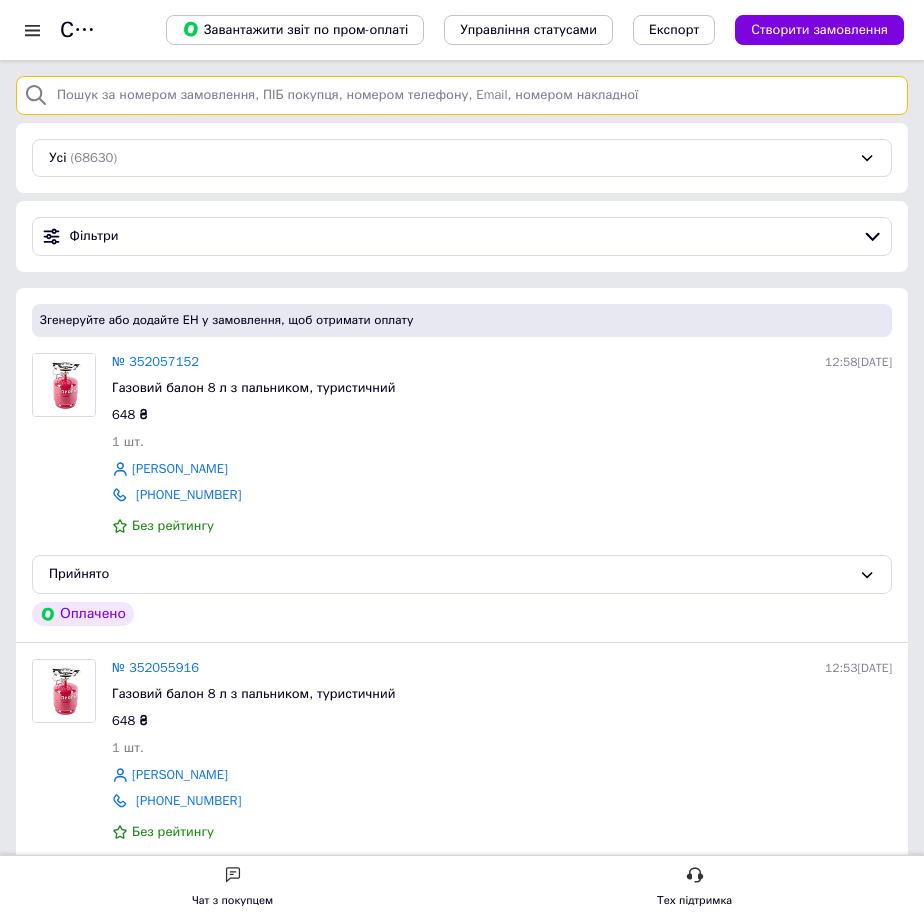 click at bounding box center (462, 95) 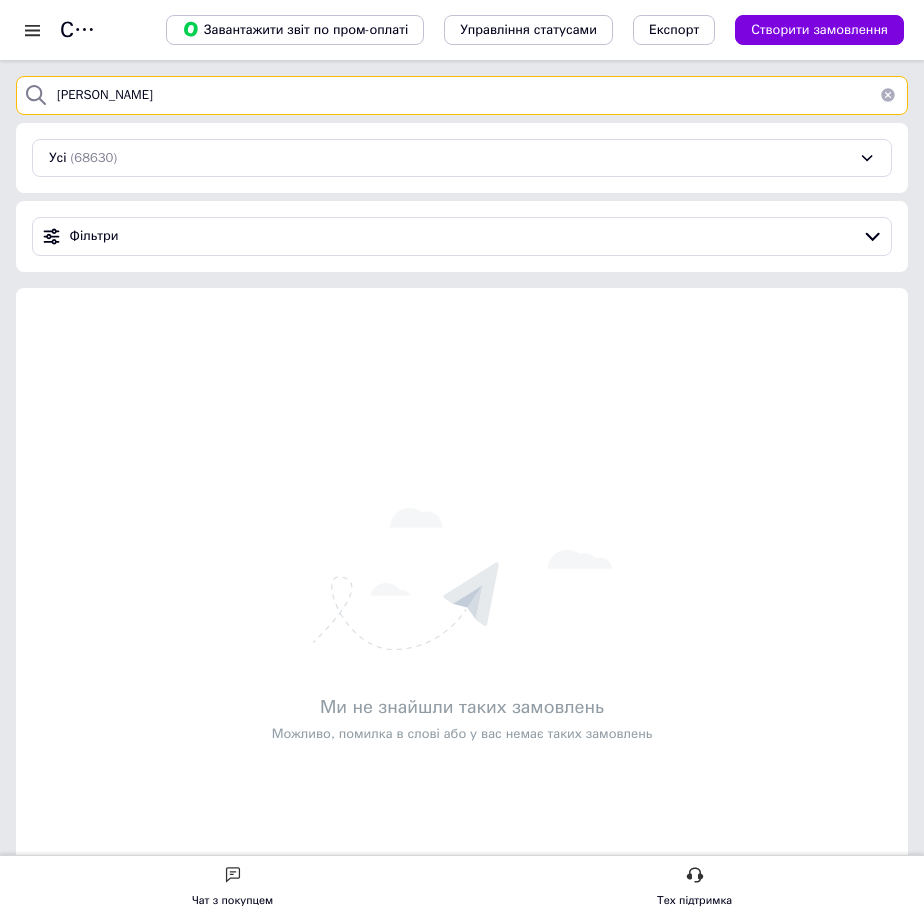 type on "[PERSON_NAME]" 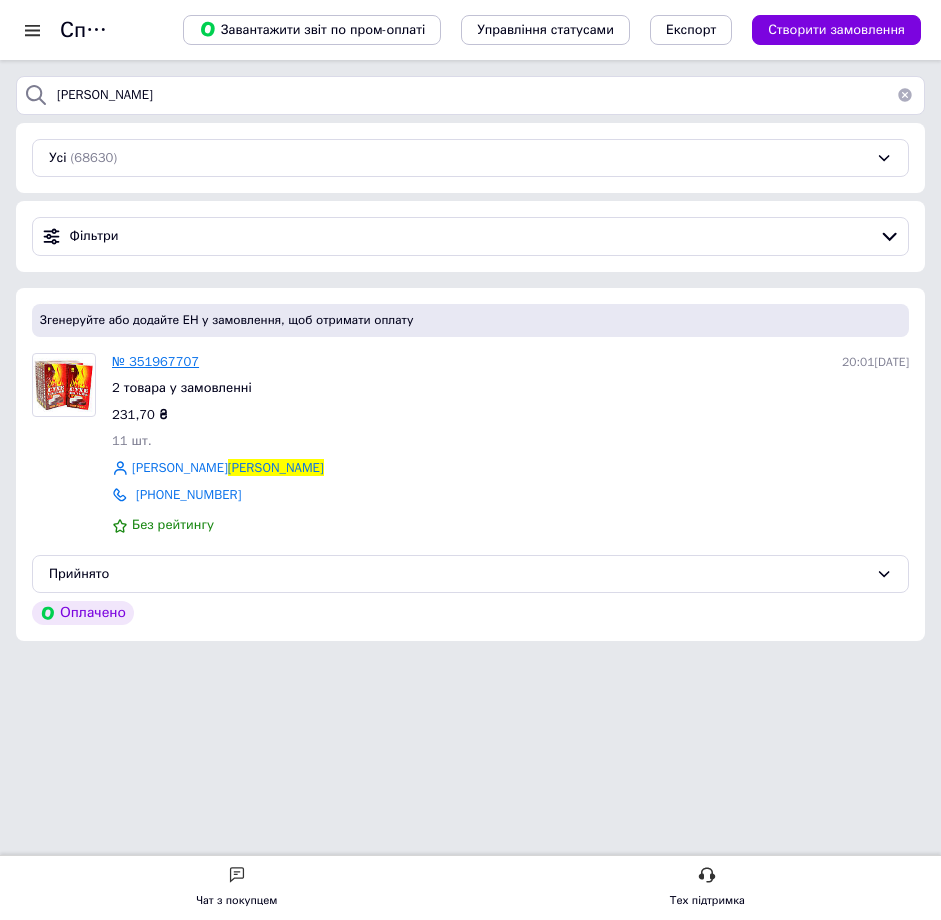 click on "№ 351967707" at bounding box center (155, 361) 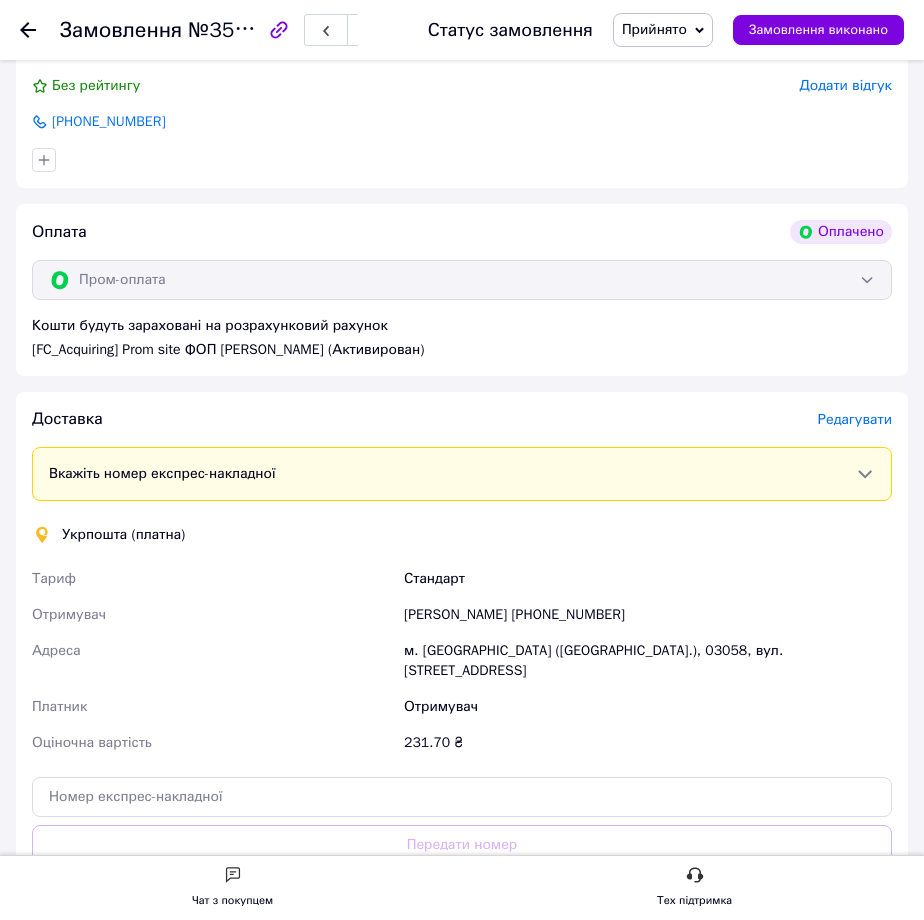 scroll, scrollTop: 1100, scrollLeft: 0, axis: vertical 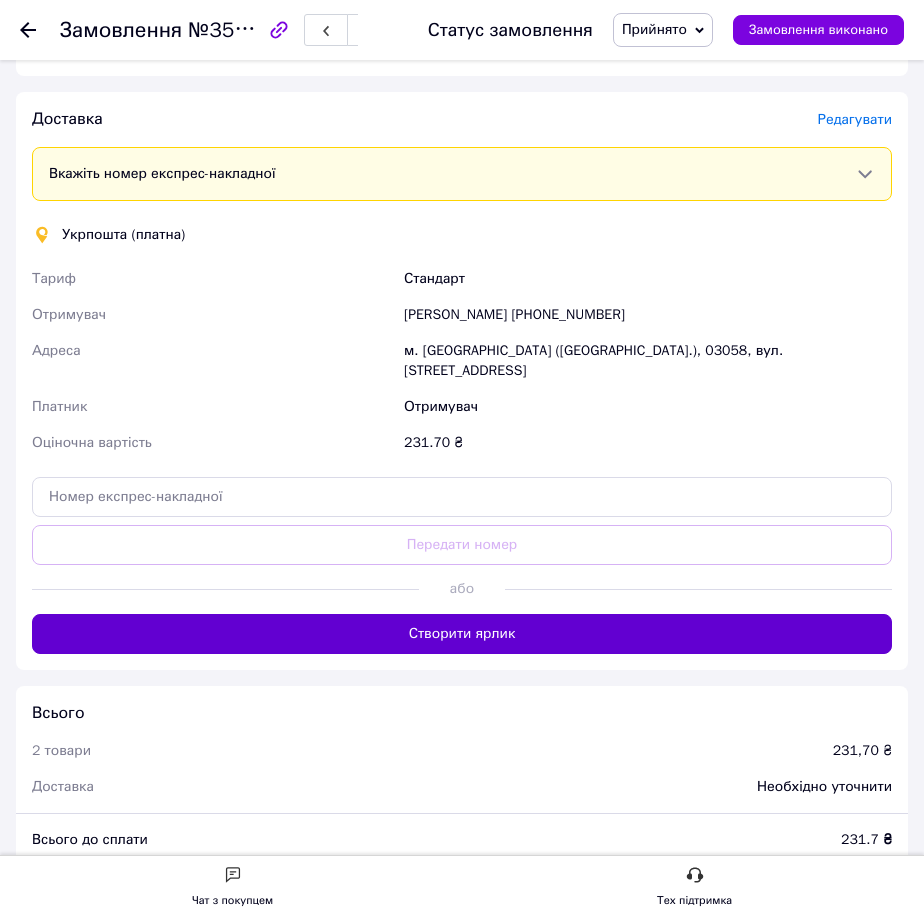 click on "Створити ярлик" at bounding box center (462, 634) 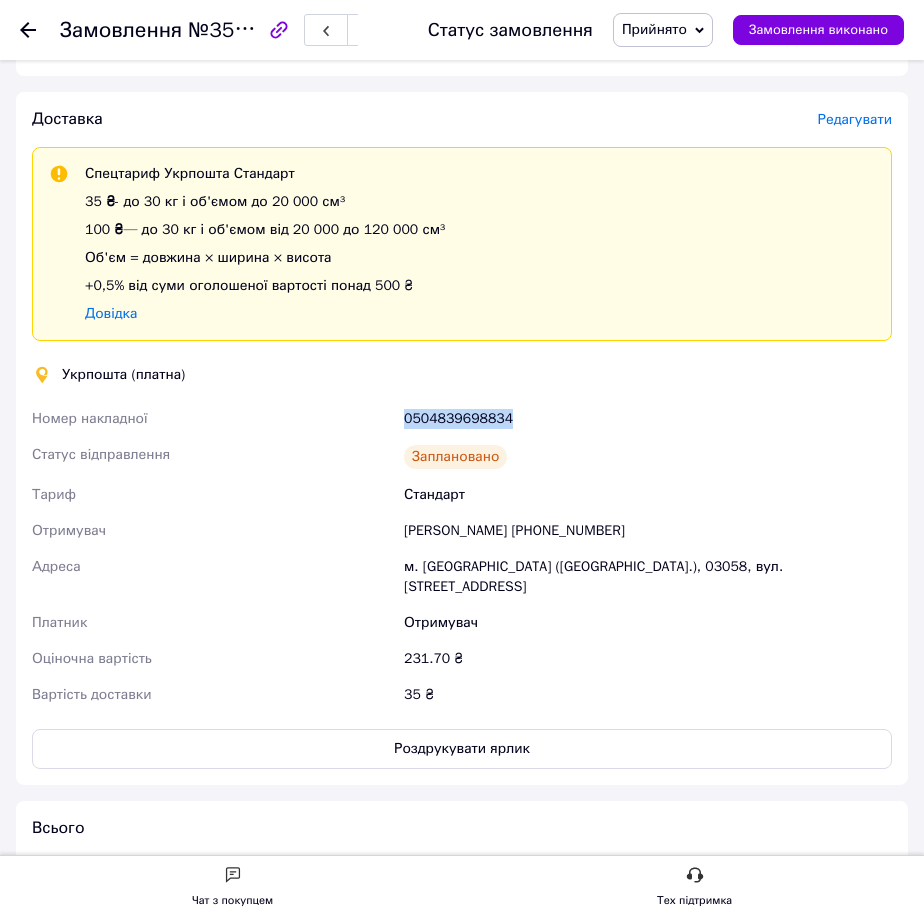 drag, startPoint x: 520, startPoint y: 418, endPoint x: 407, endPoint y: 423, distance: 113.110565 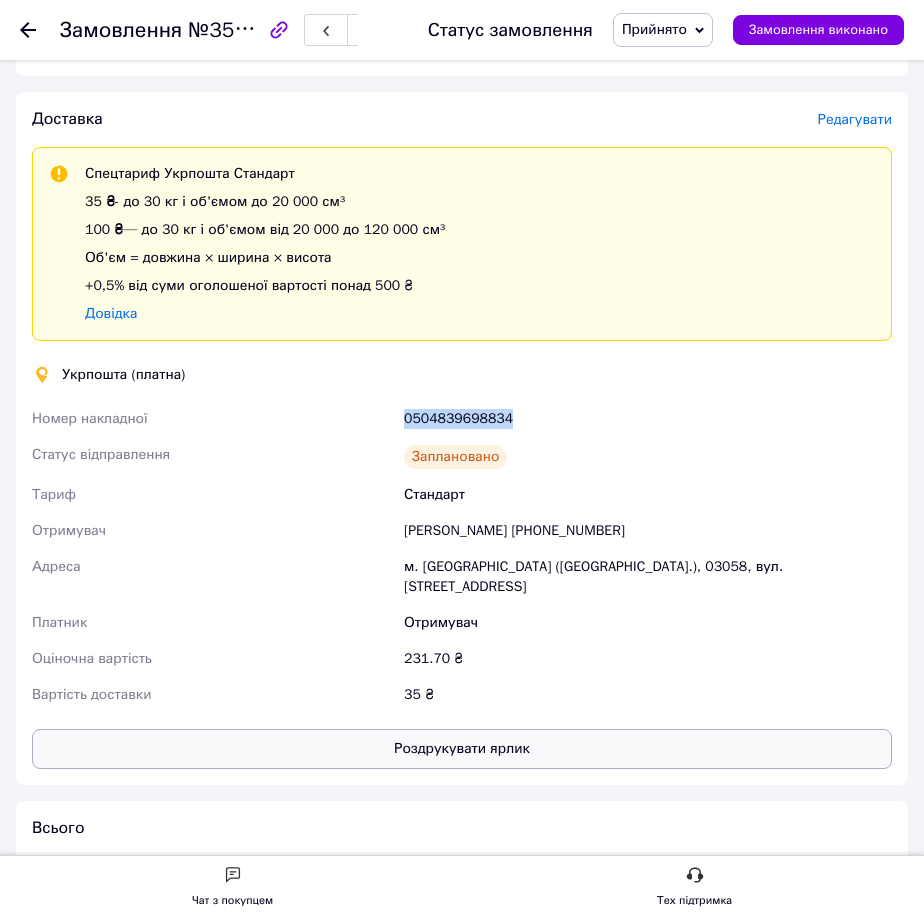 click on "Роздрукувати ярлик" at bounding box center (462, 749) 